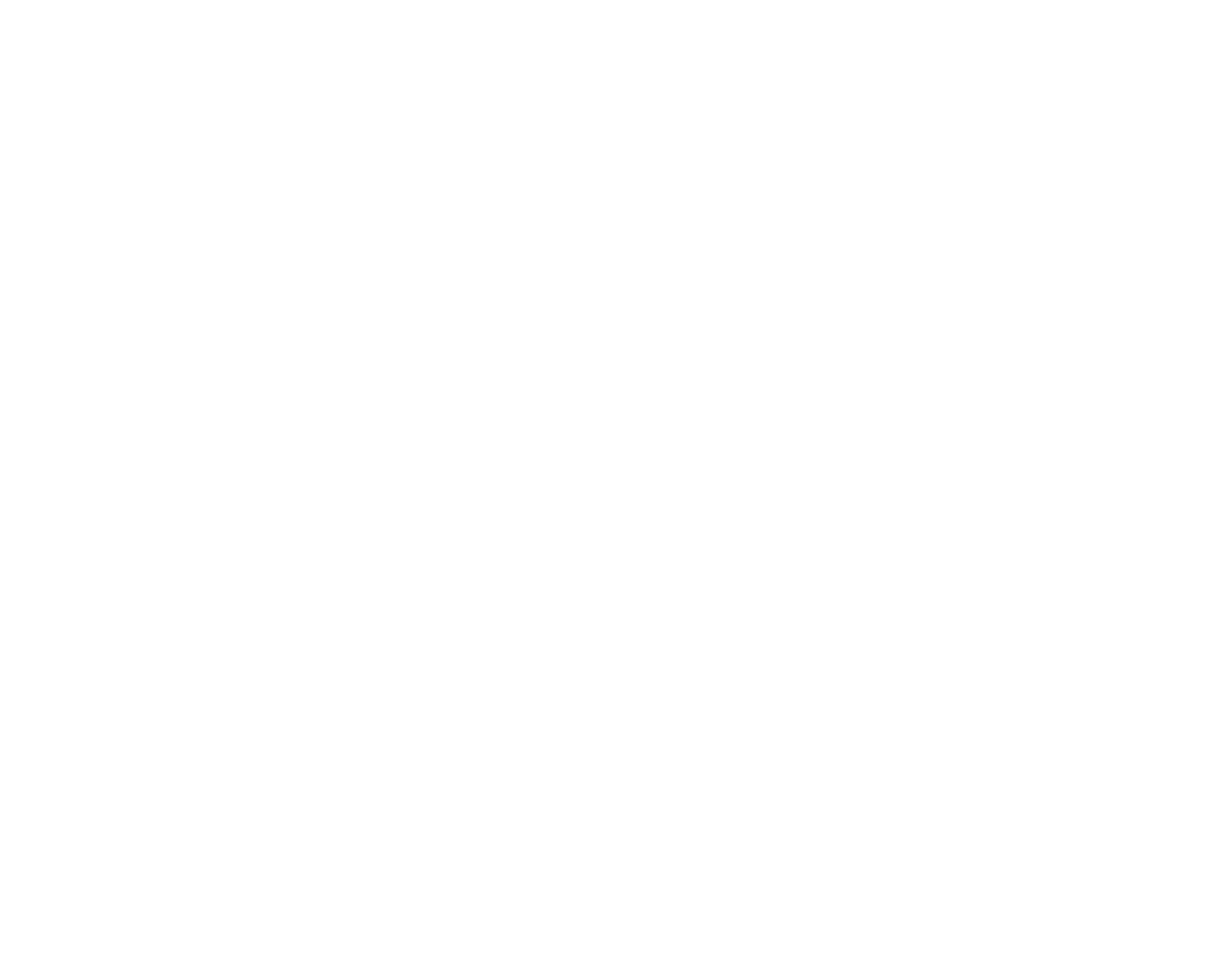 scroll, scrollTop: 0, scrollLeft: 0, axis: both 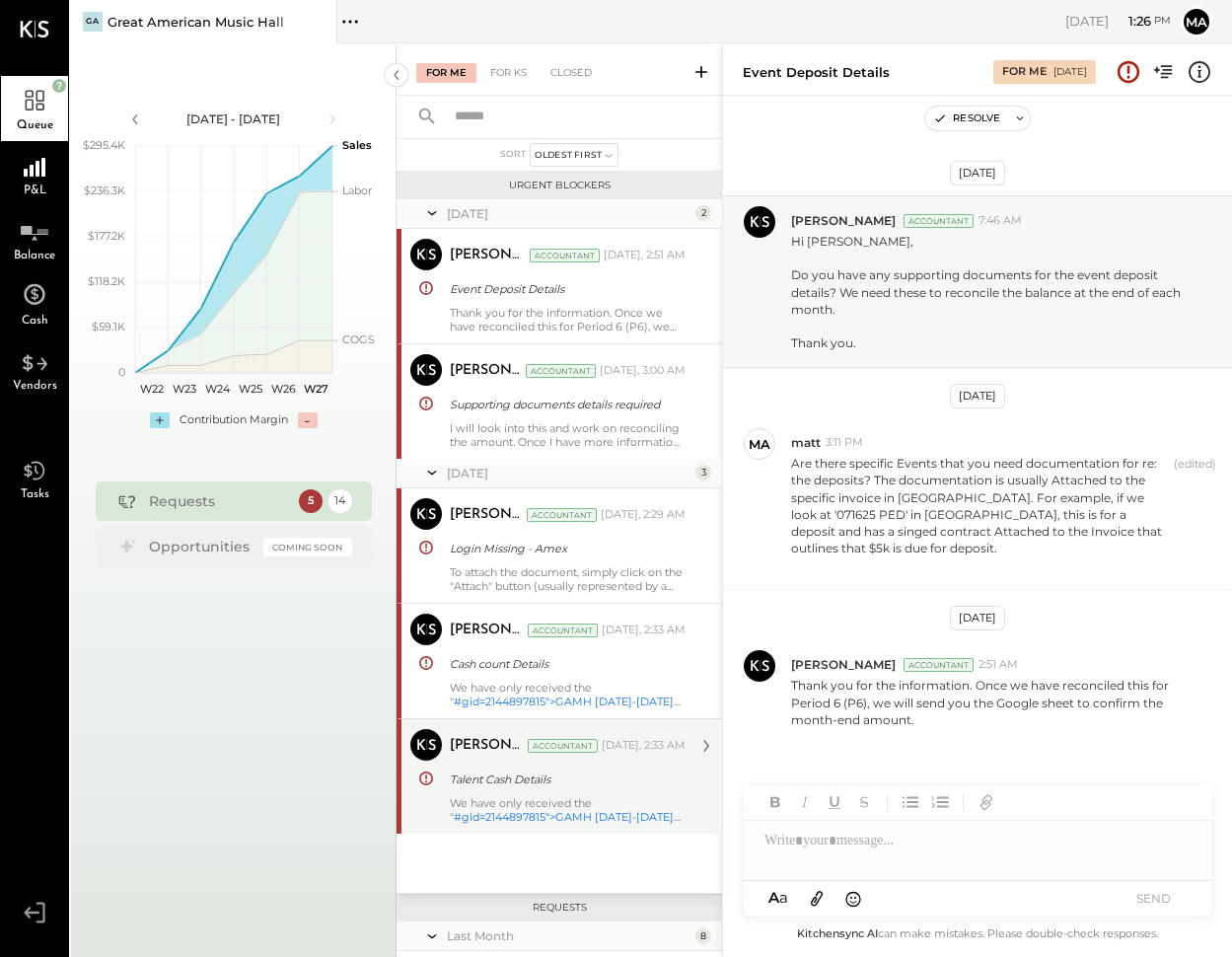 click on "[PERSON_NAME] Accountant [PERSON_NAME] Accountant [DATE], 2:33 AM Talent Cash Details We have only received the " #gid=2144897815">GAMH [DATE]-[DATE] [PERSON_NAME] Cash & Talent Register "  Could you please share the "2021 Cash On Hand" link with us here? Thank you for your support." at bounding box center (559, 775) 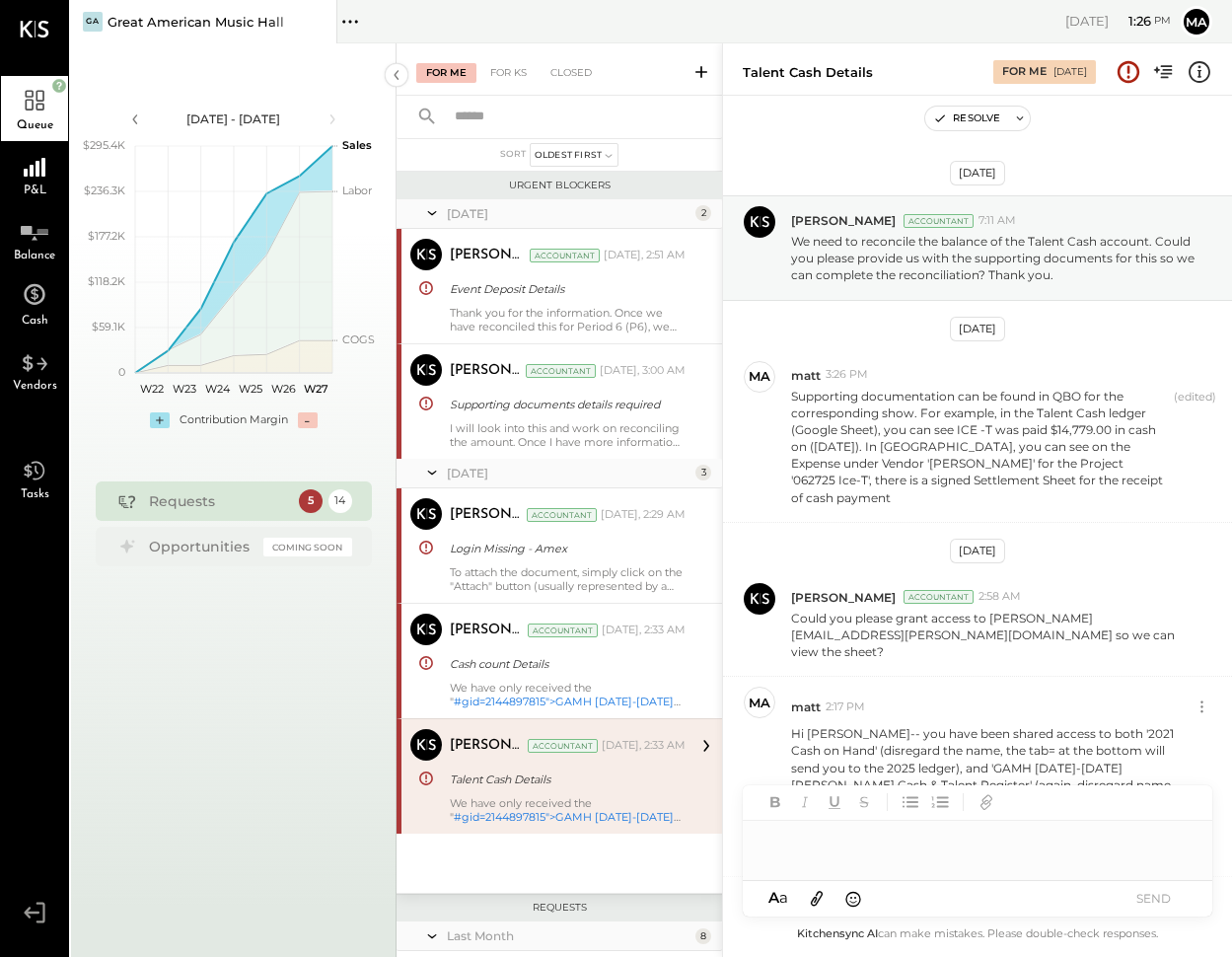 scroll, scrollTop: 221, scrollLeft: 0, axis: vertical 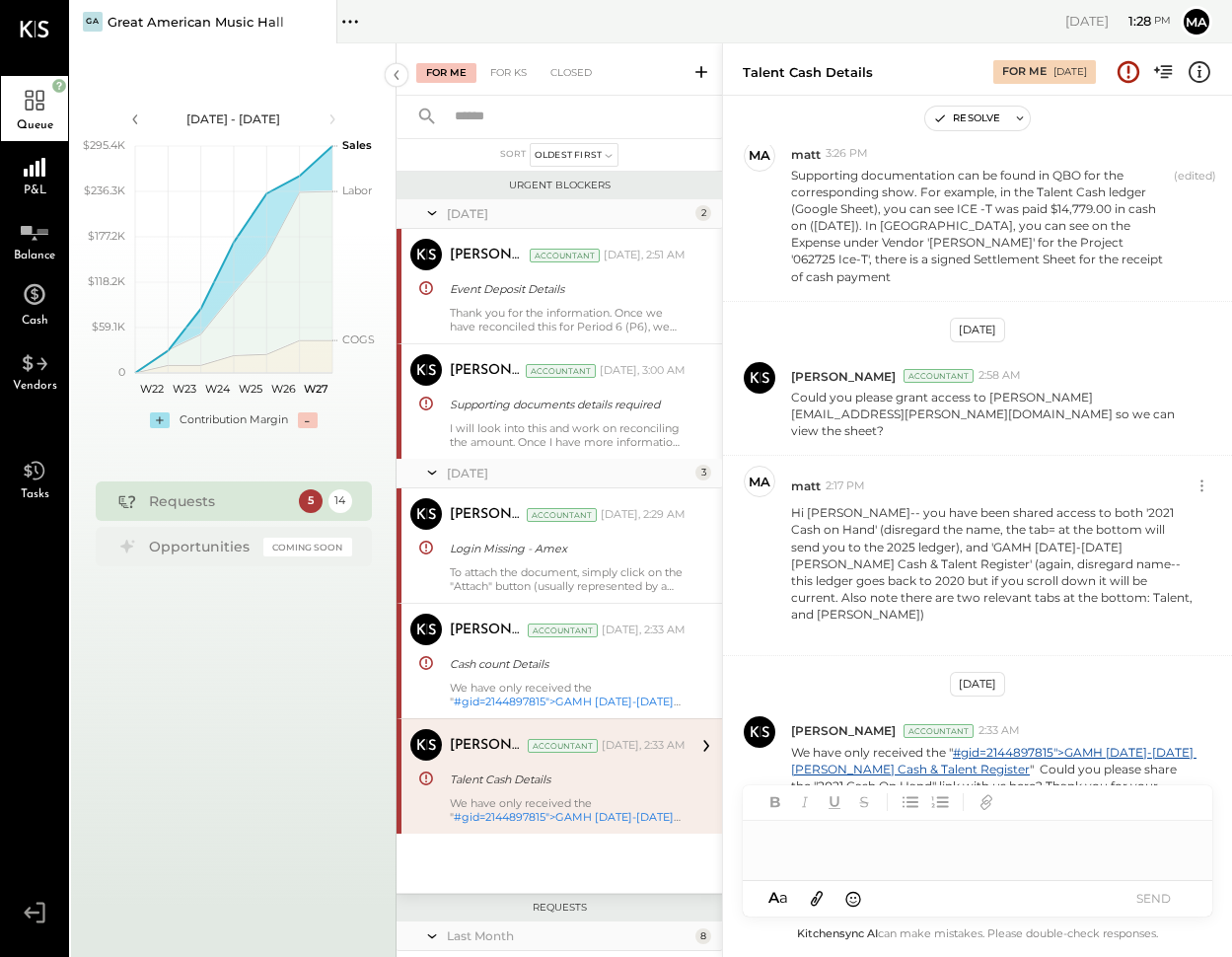 paste 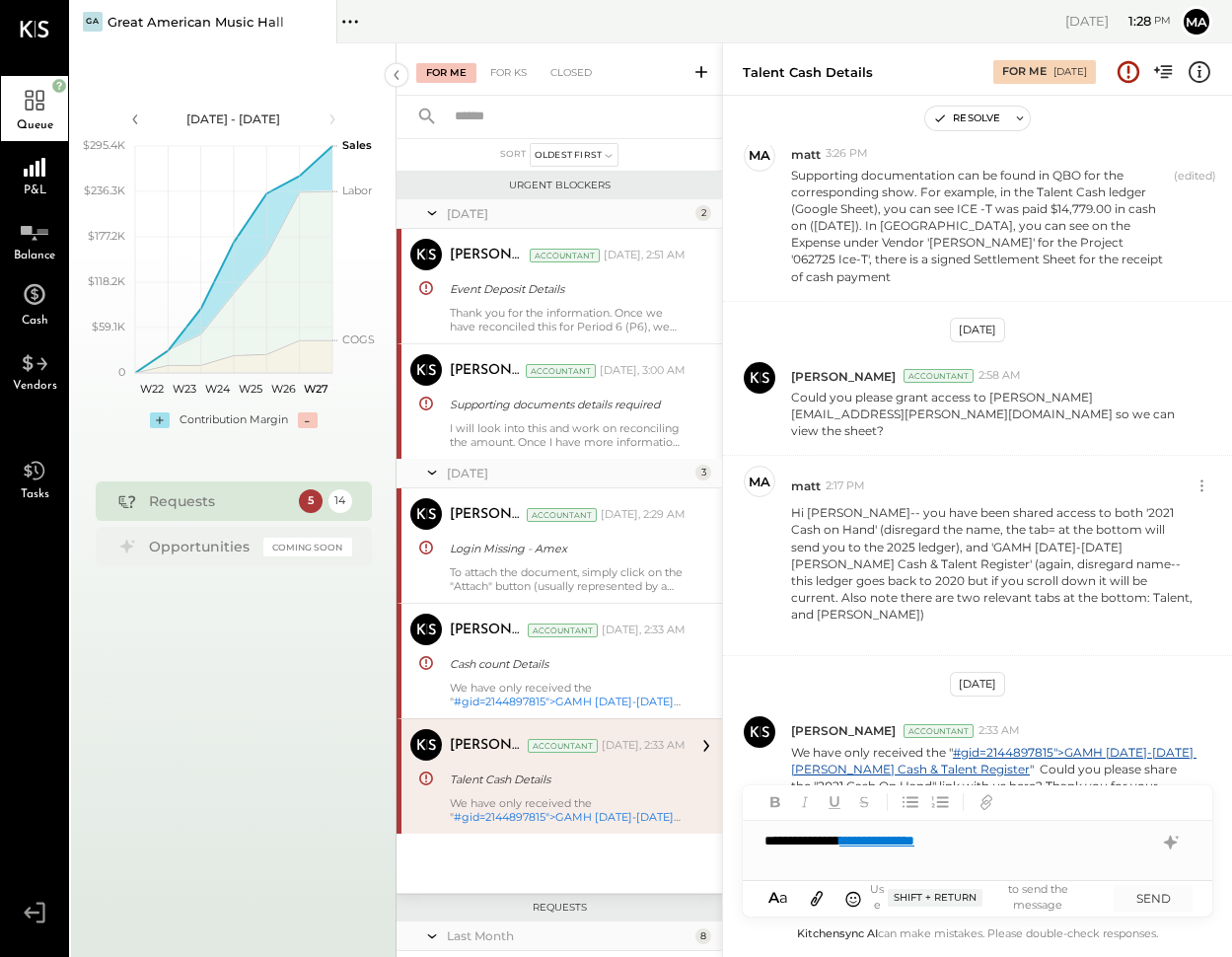 click on "**********" at bounding box center (978, 841) 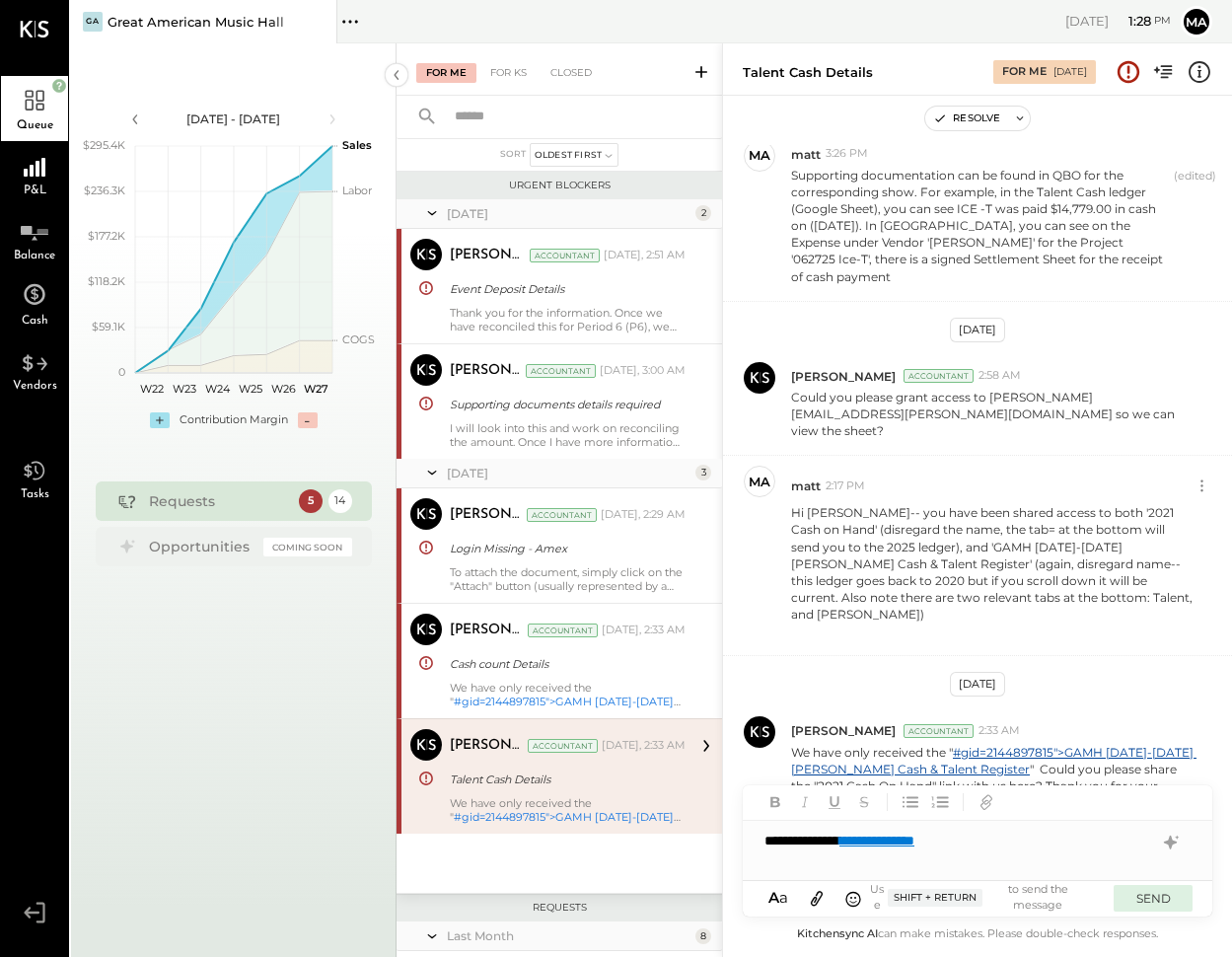click on "SEND" at bounding box center [1153, 898] 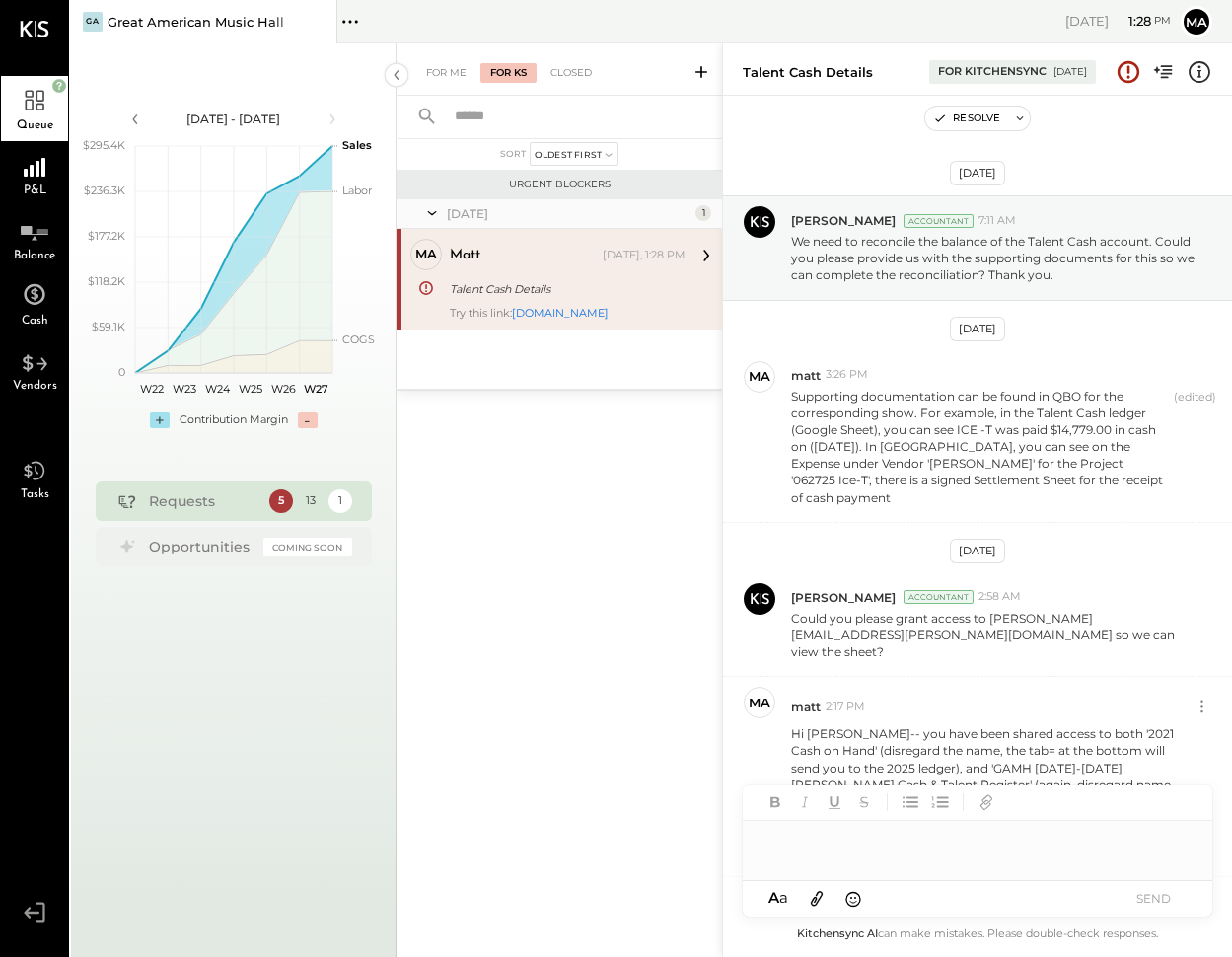 scroll, scrollTop: 303, scrollLeft: 0, axis: vertical 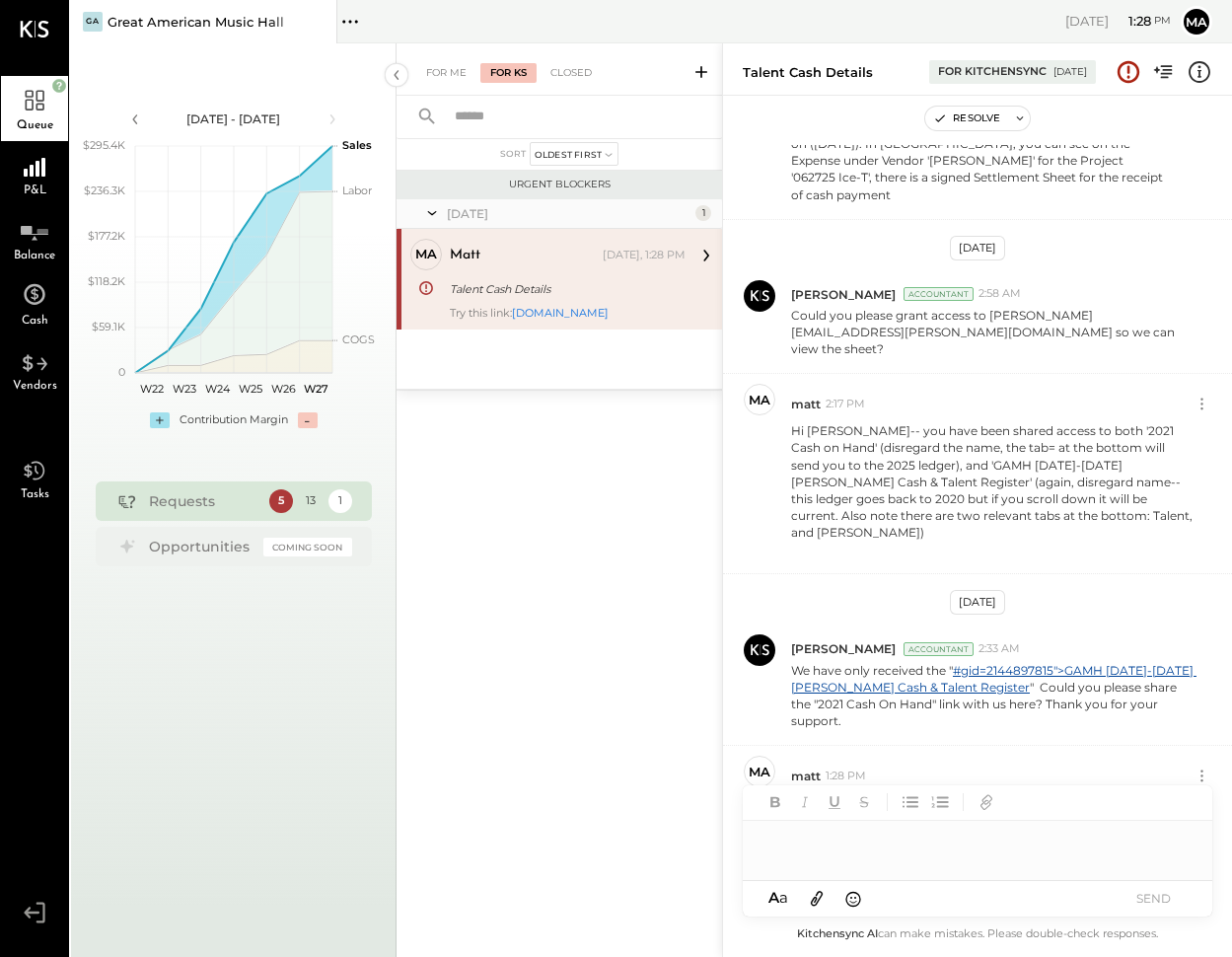 click 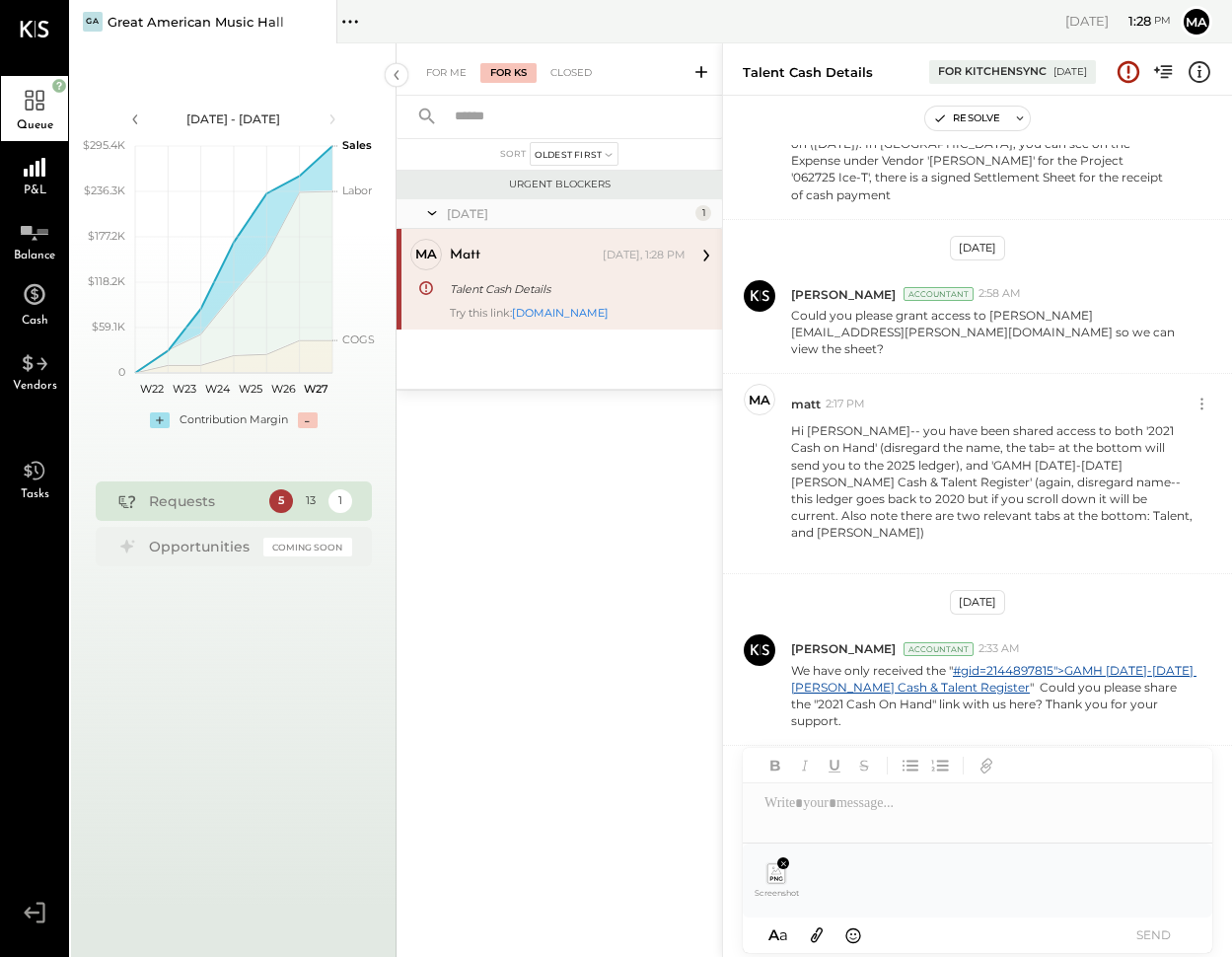 click on "SEND" at bounding box center [1153, 934] 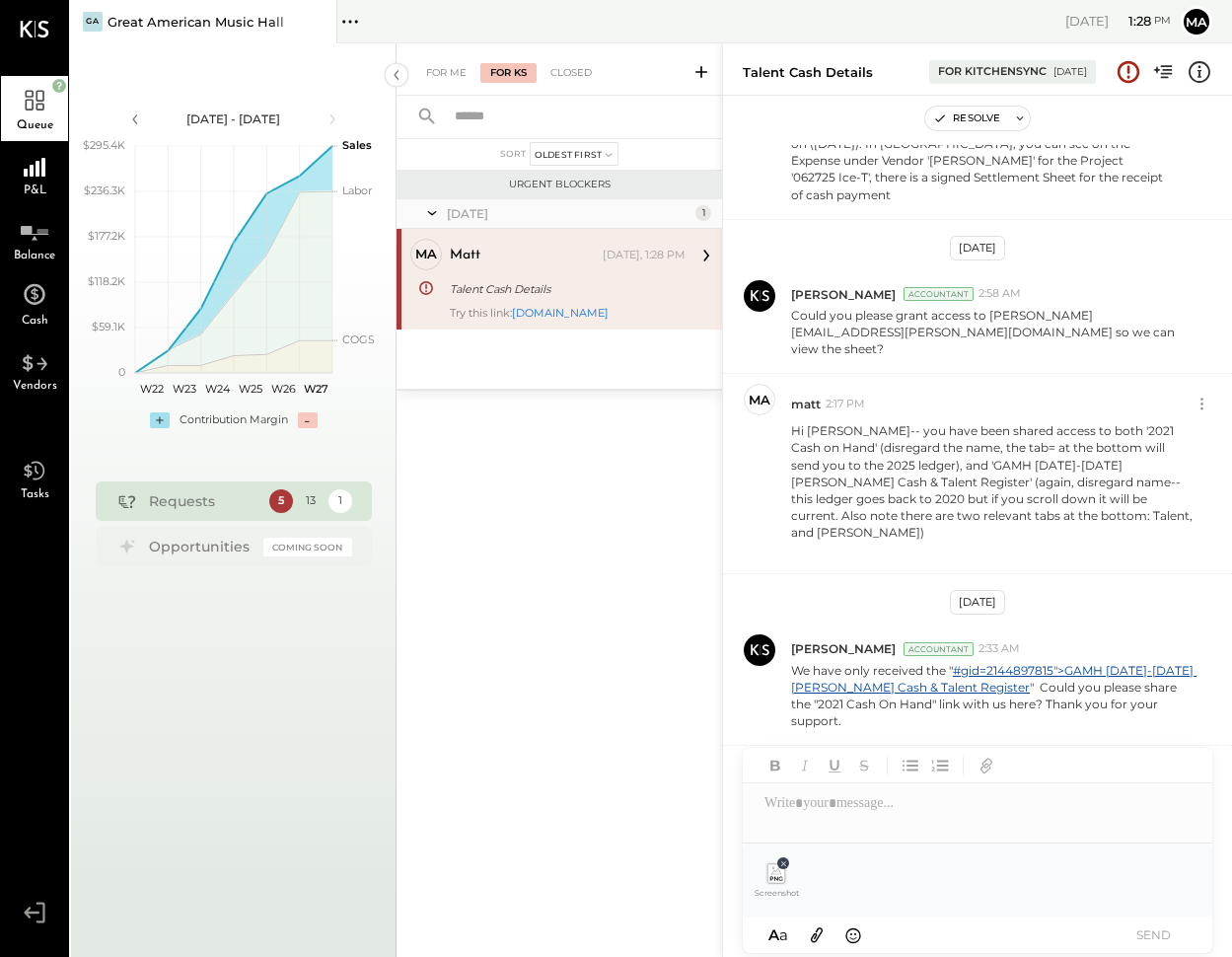 click 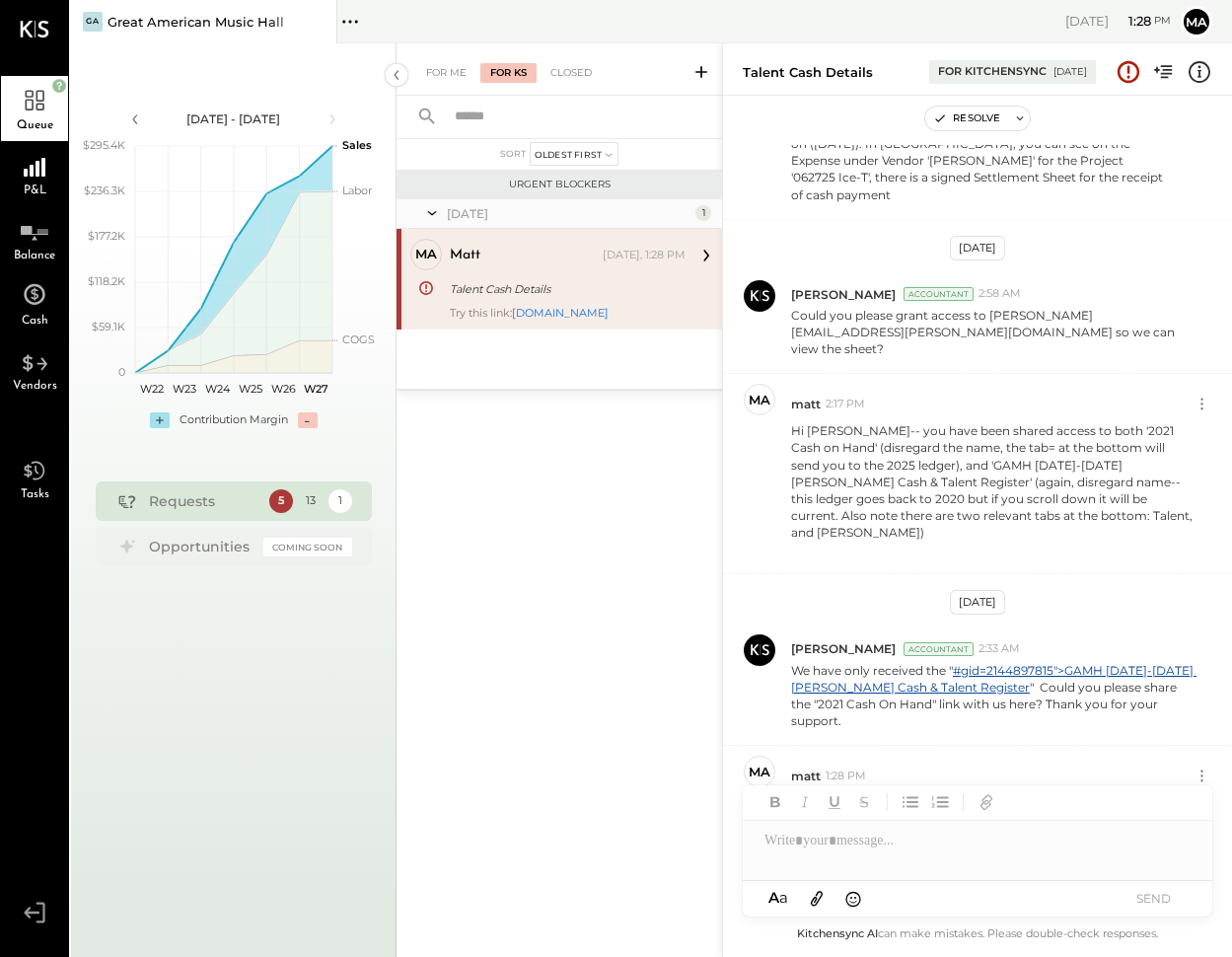 click at bounding box center (978, 841) 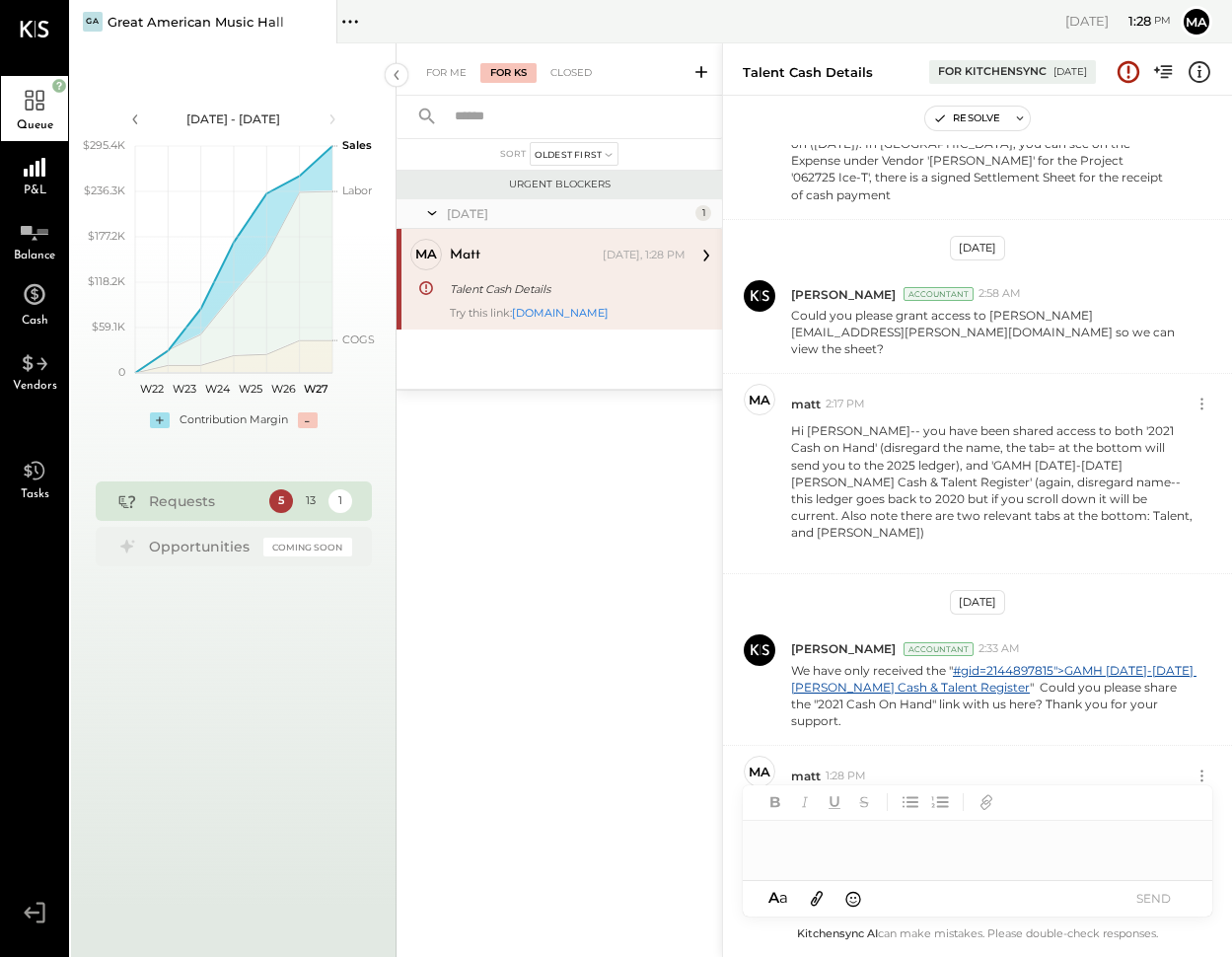 click 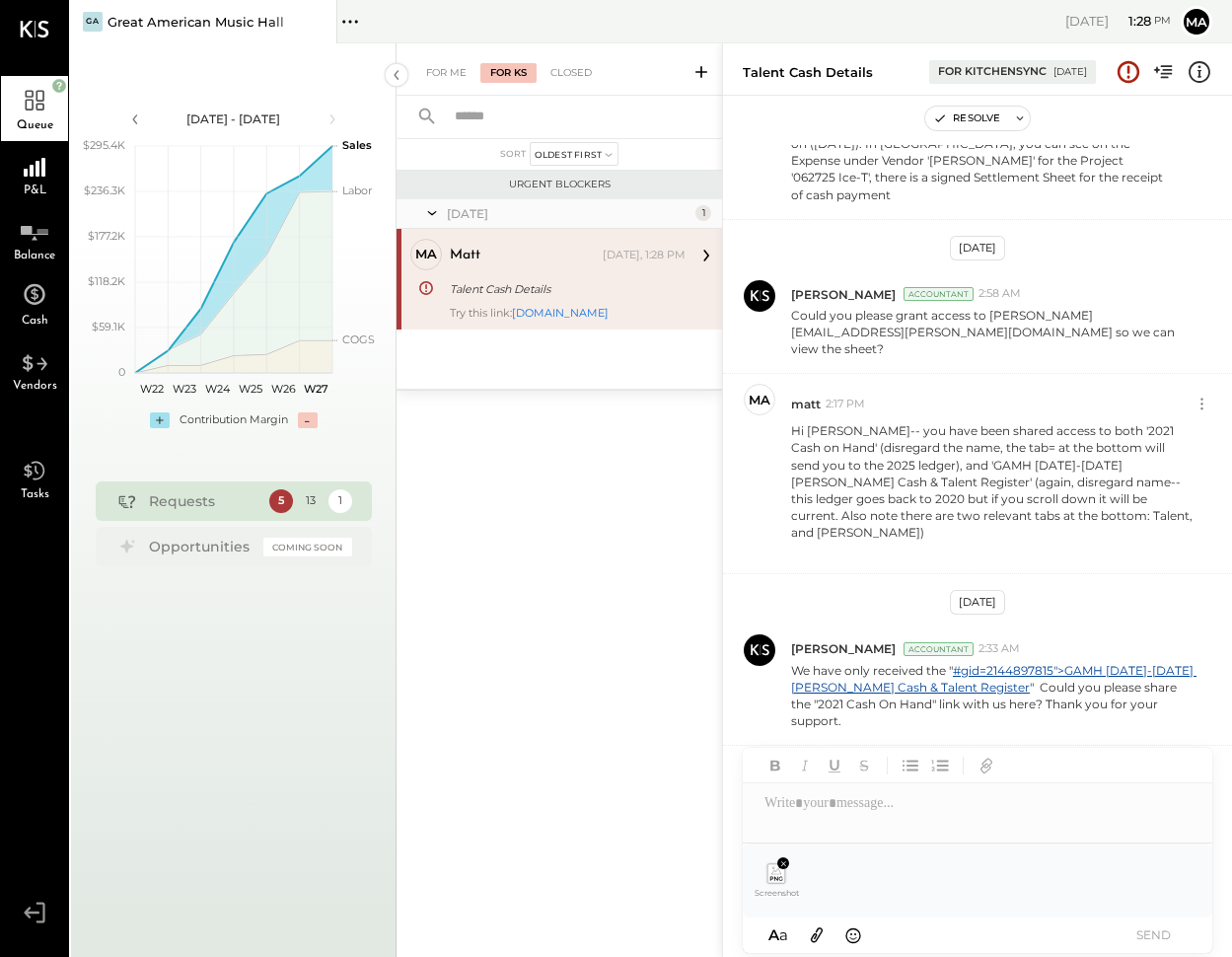 click on "SEND" at bounding box center (1153, 934) 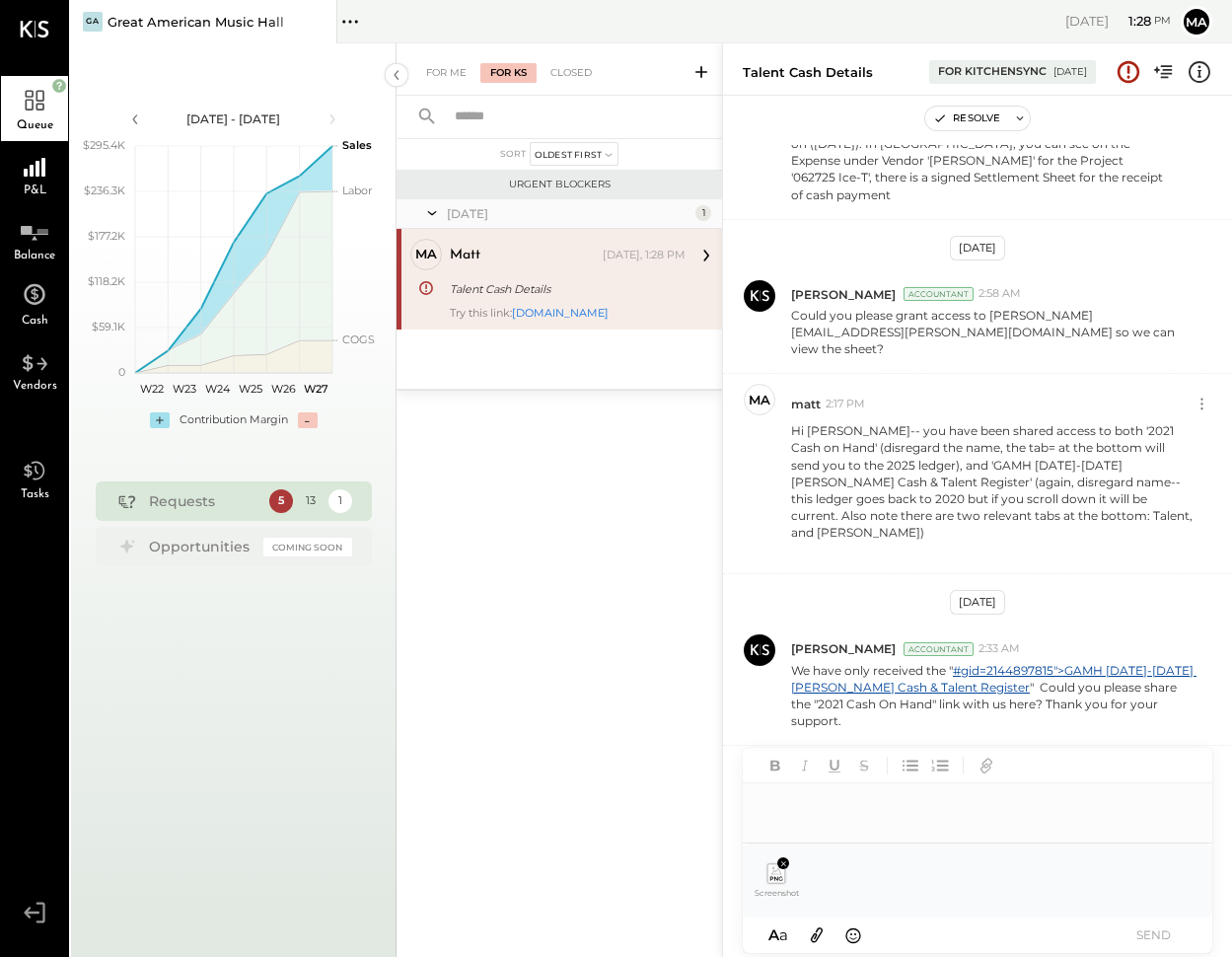 click at bounding box center (978, 803) 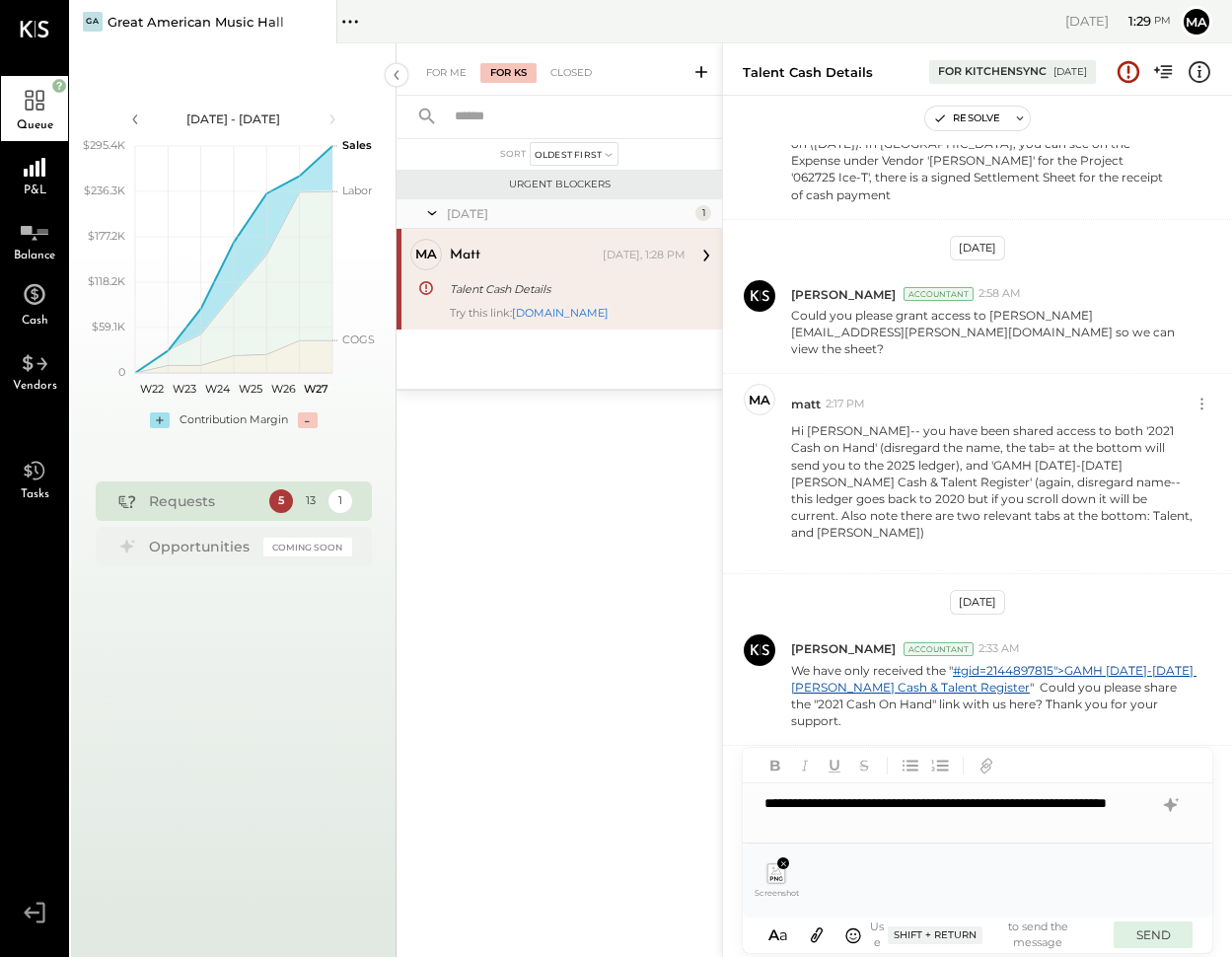 click on "SEND" at bounding box center (1153, 934) 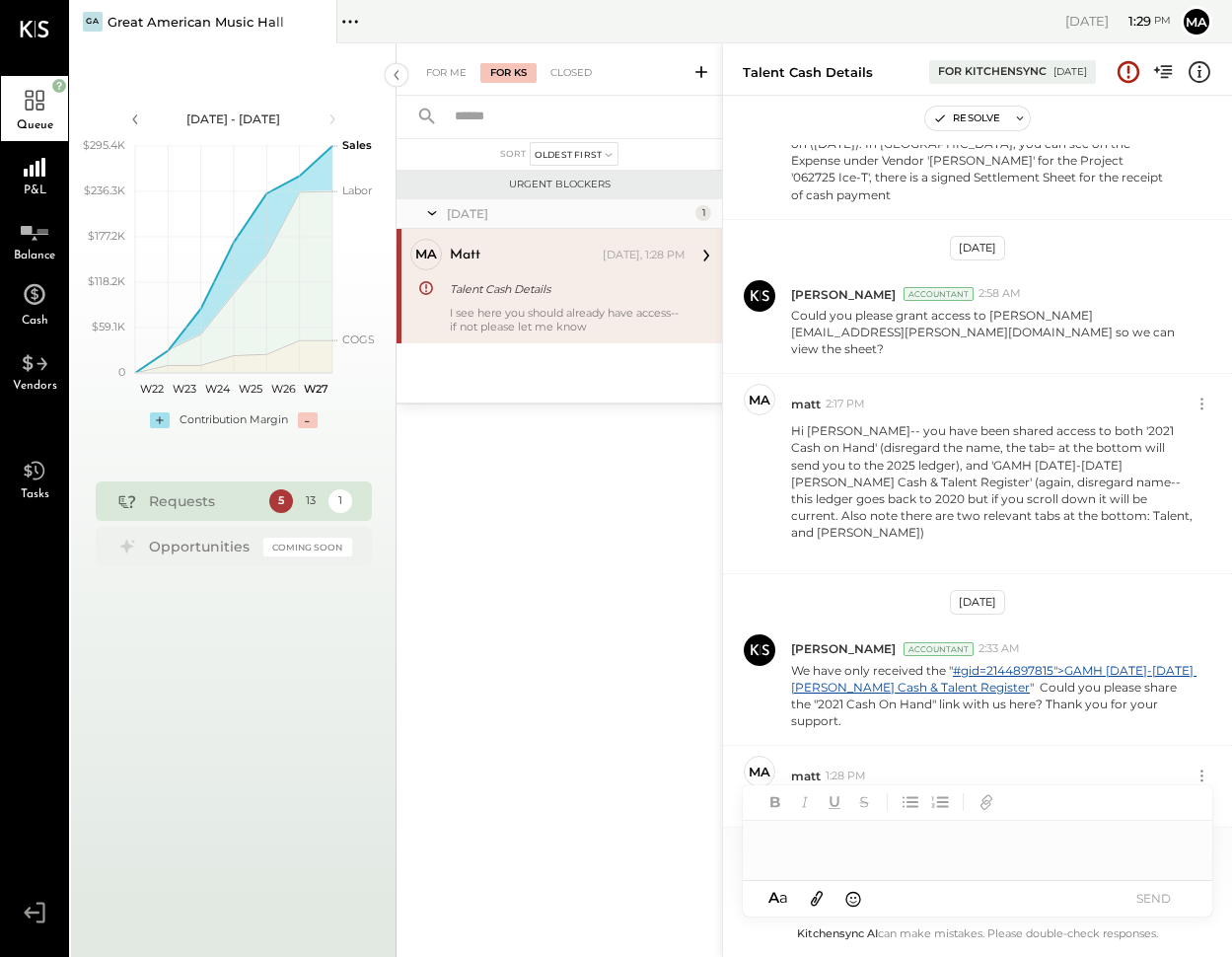 scroll, scrollTop: 449, scrollLeft: 0, axis: vertical 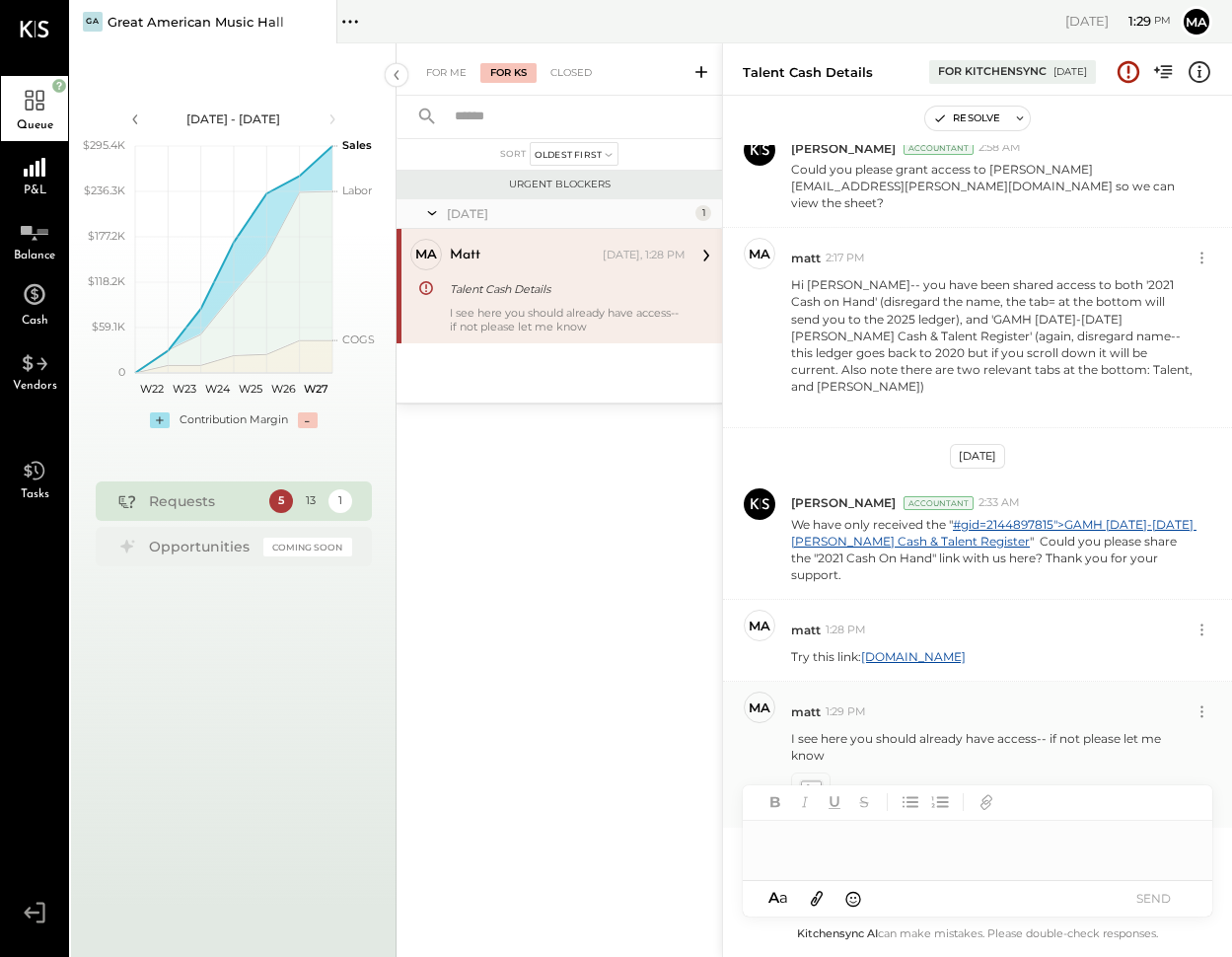 click 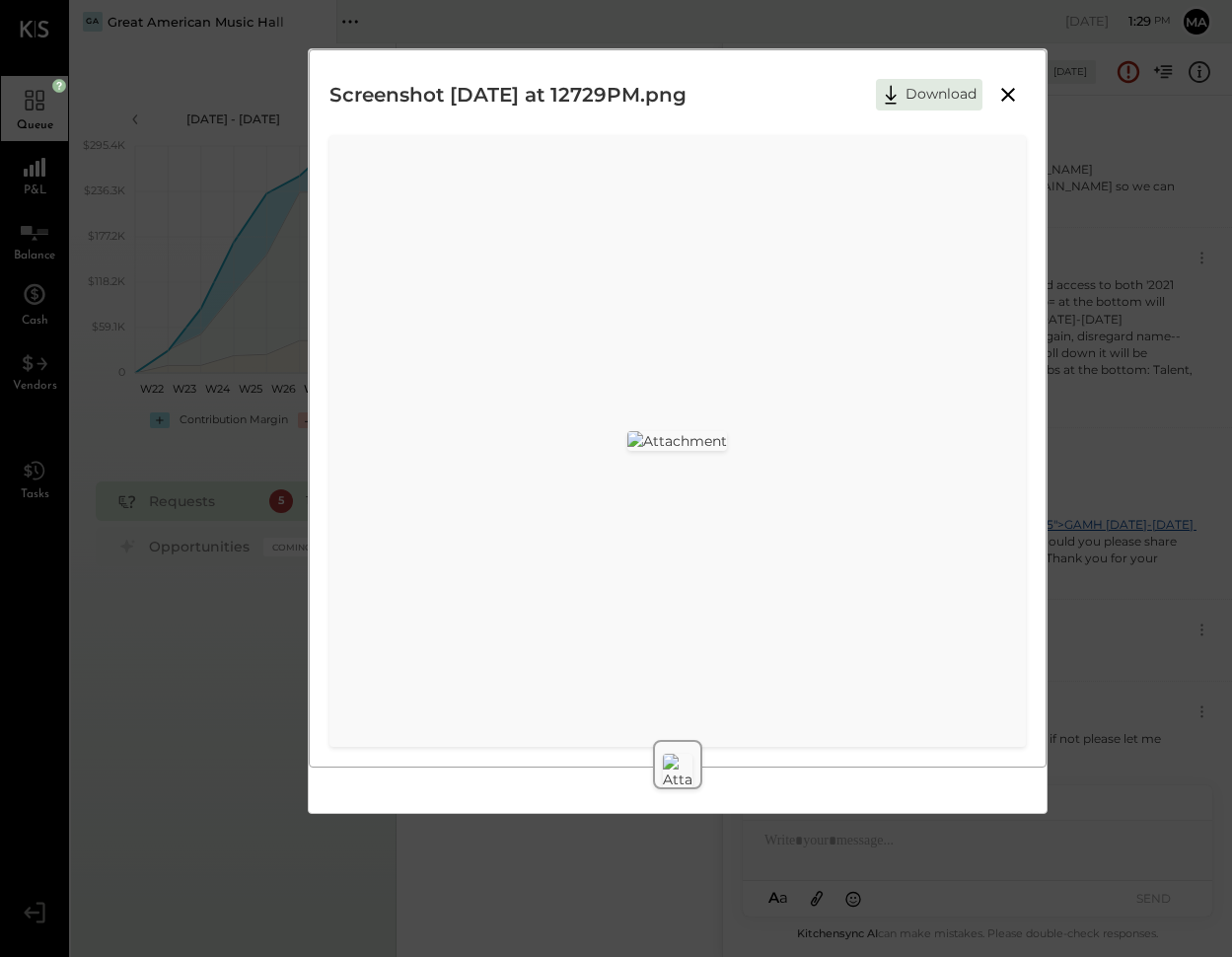scroll, scrollTop: 0, scrollLeft: 0, axis: both 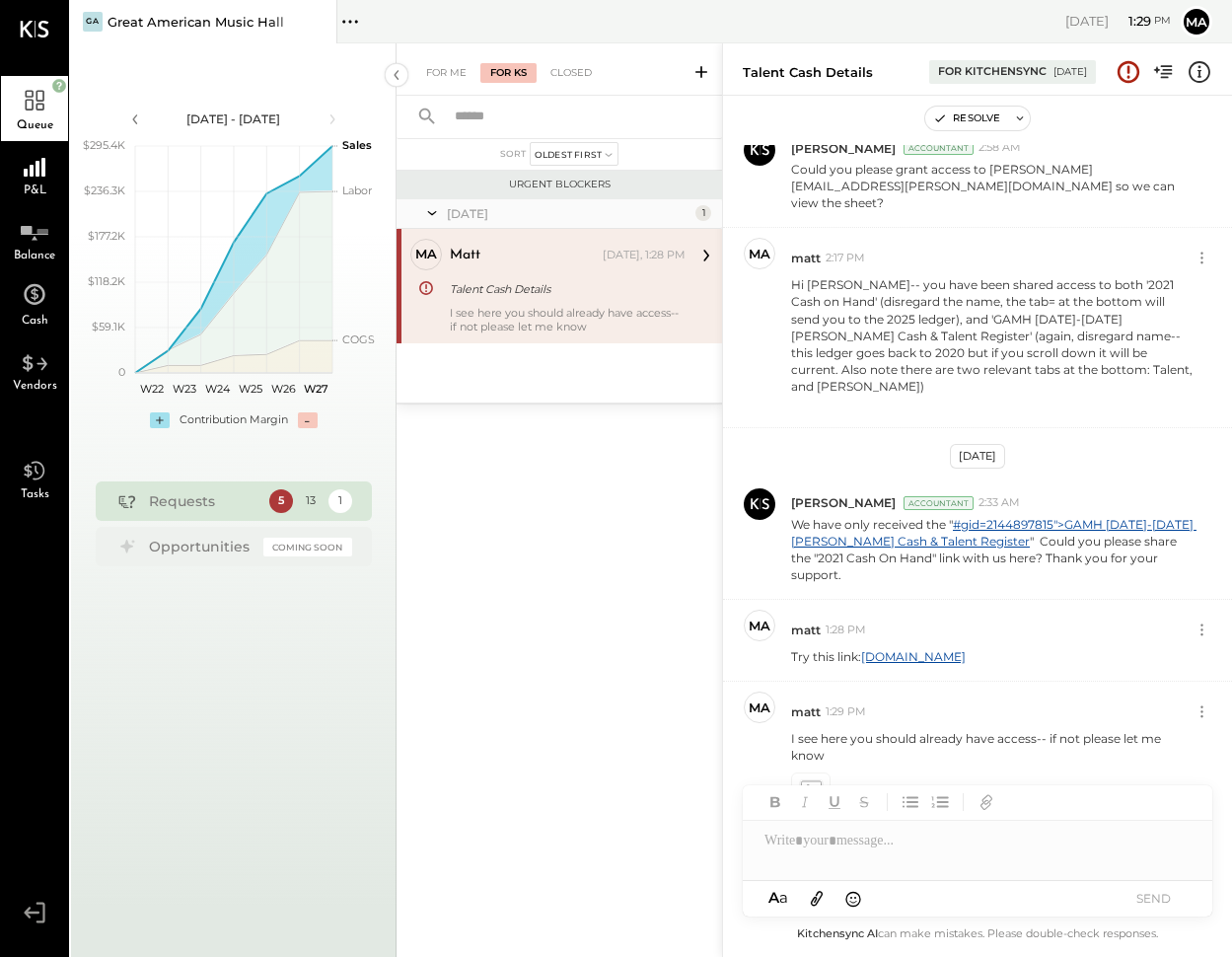 click on "For Me For KS Closed" at bounding box center (559, 69) 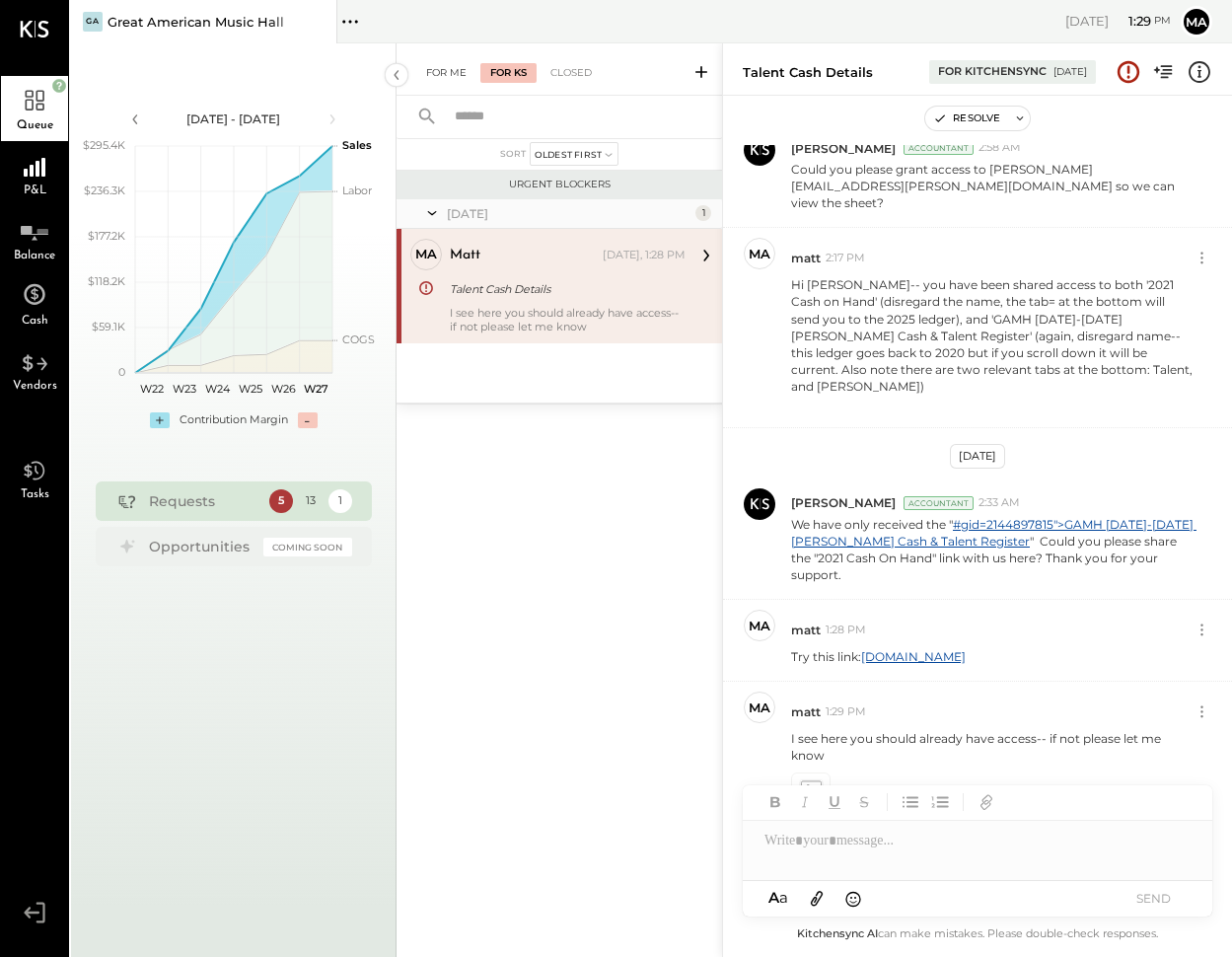 click on "For Me" at bounding box center [446, 73] 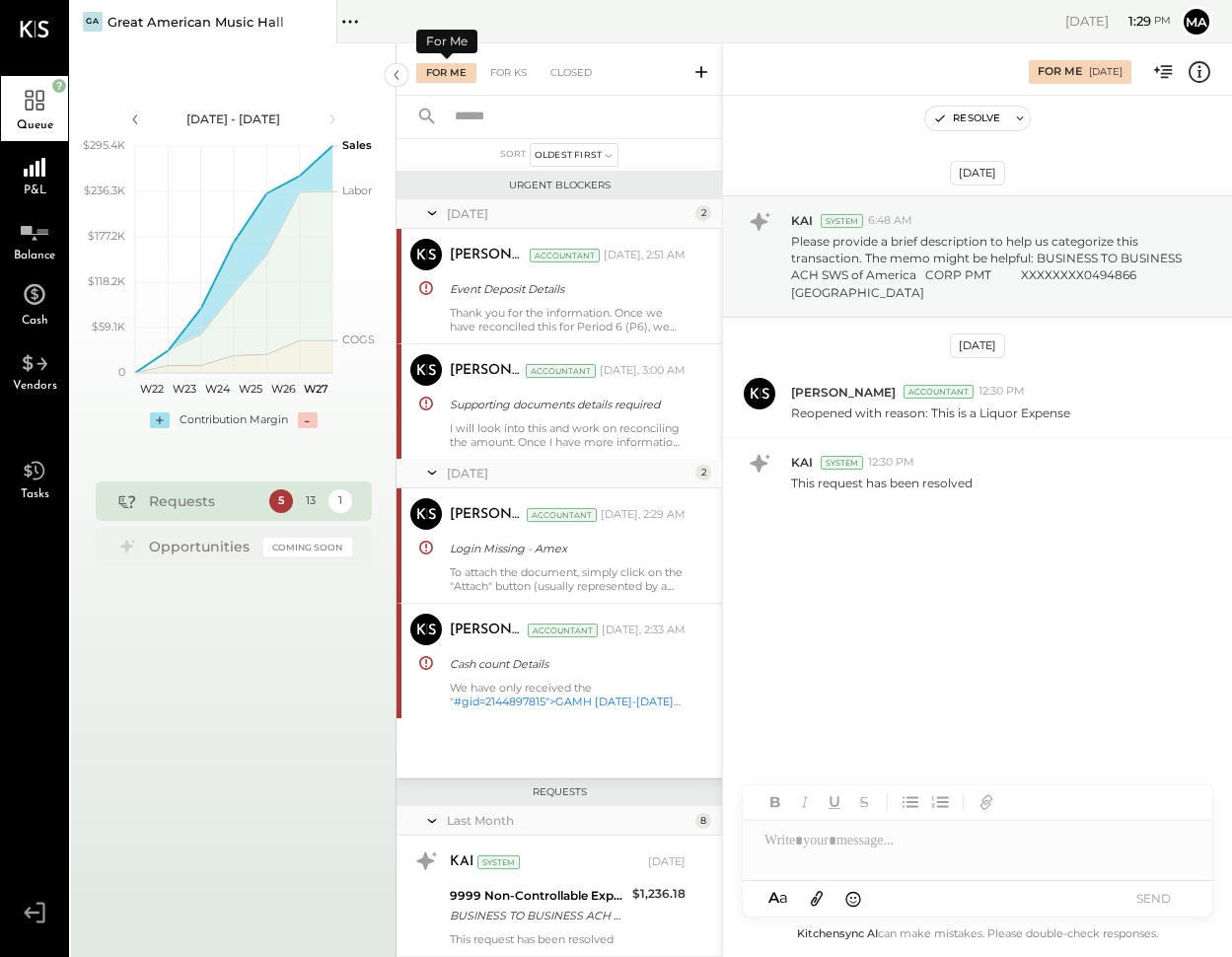 scroll, scrollTop: 0, scrollLeft: 0, axis: both 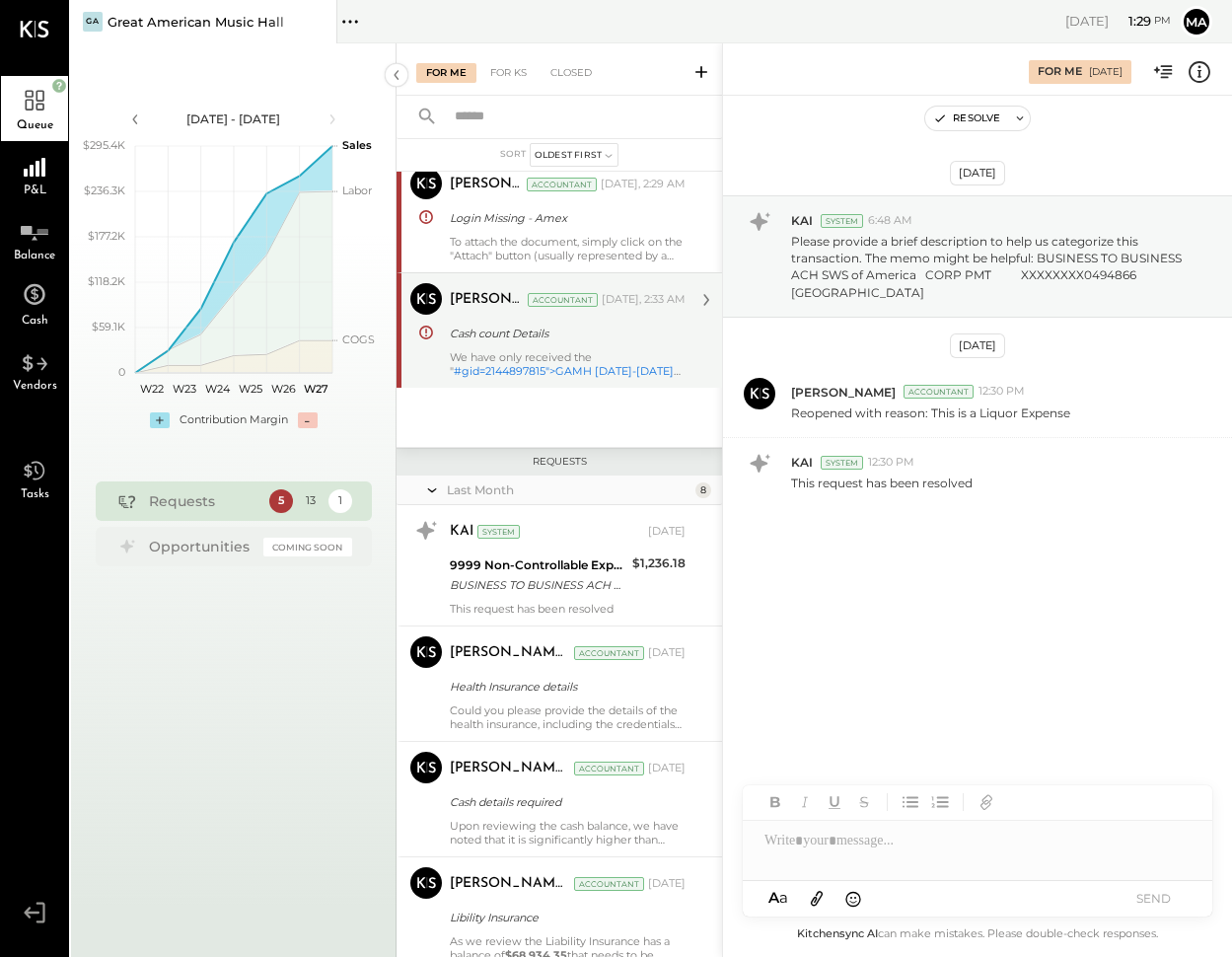 click on "Cash count Details" at bounding box center (564, 333) 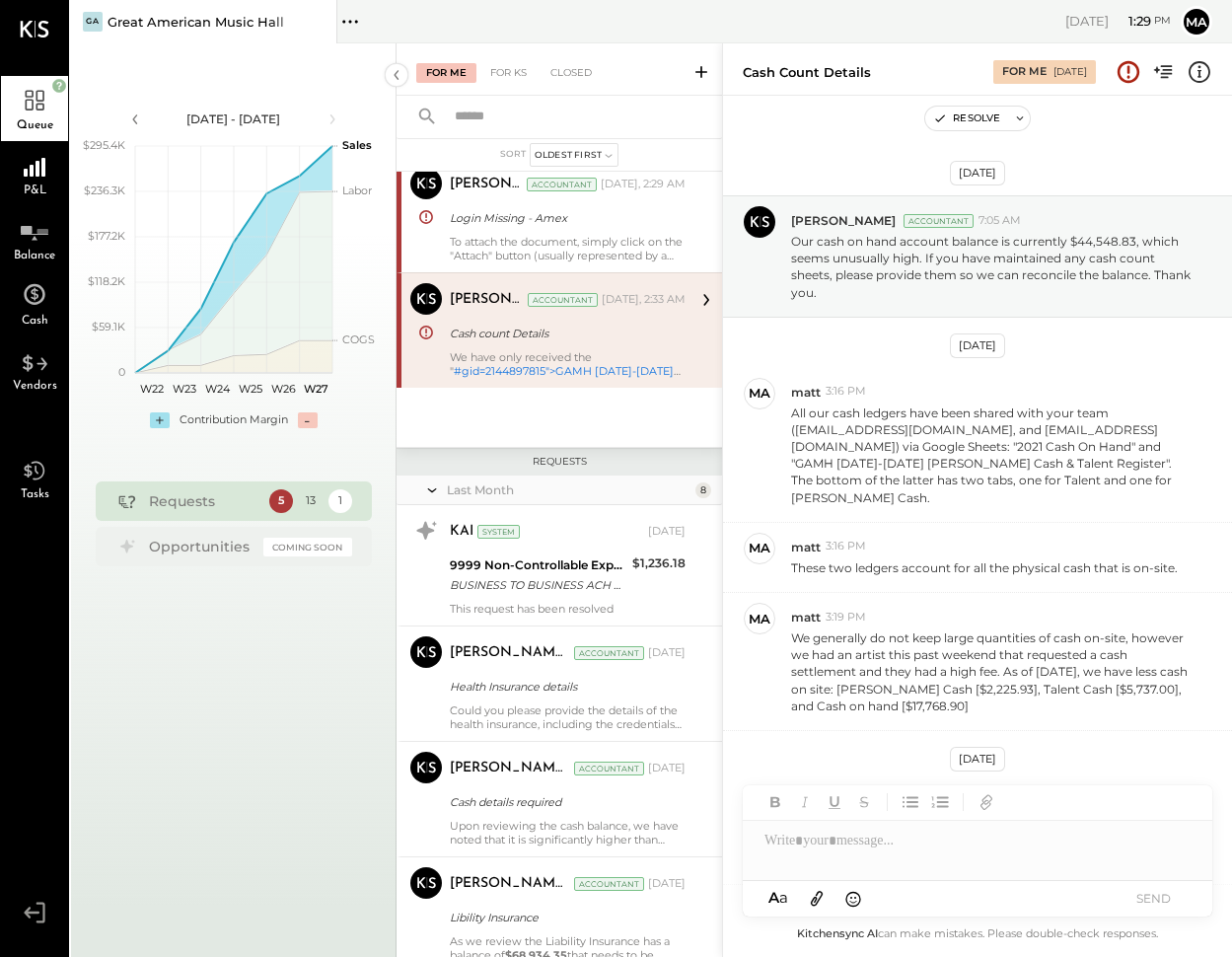 scroll, scrollTop: 361, scrollLeft: 0, axis: vertical 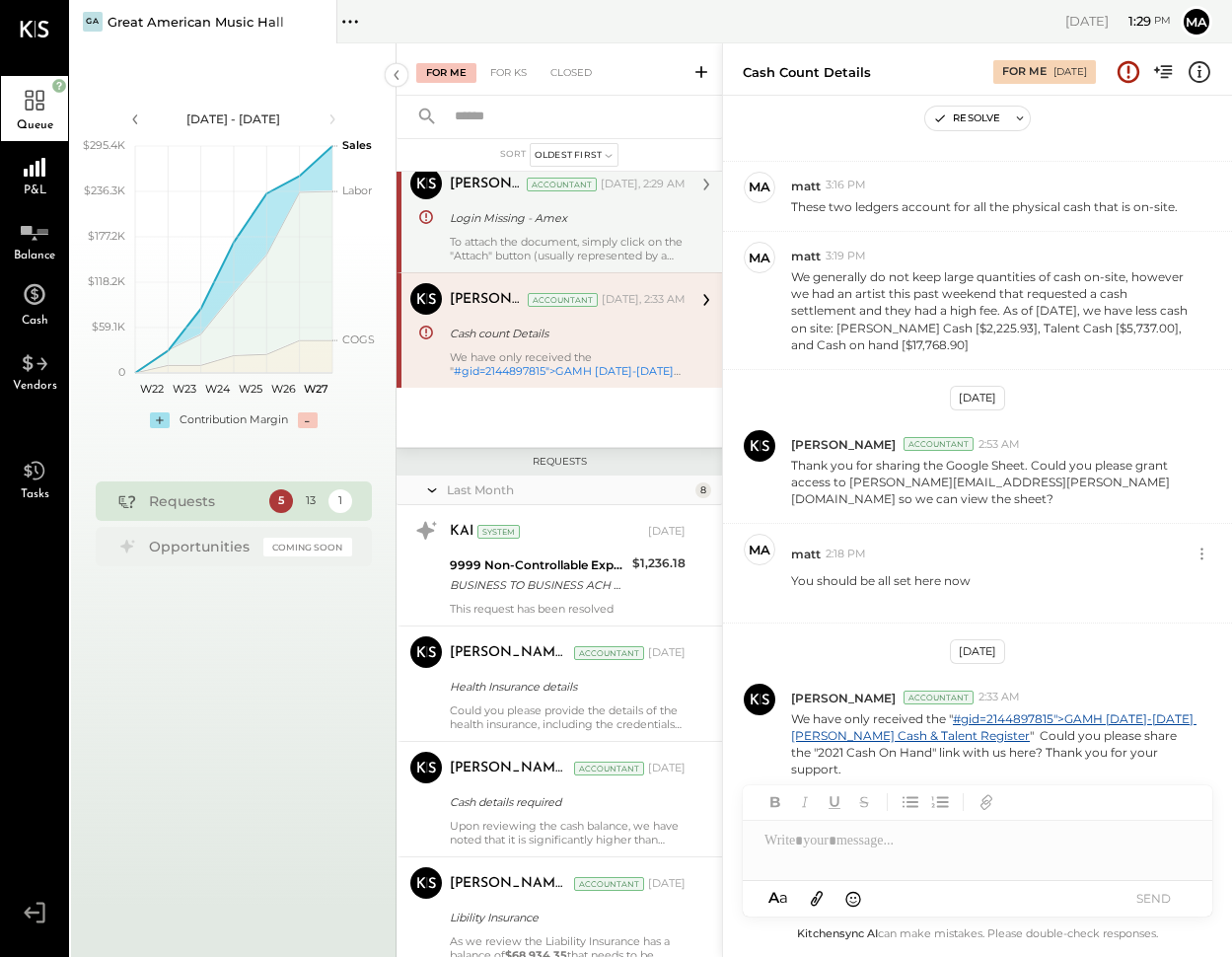 click on "Login Missing - Amex" at bounding box center (564, 218) 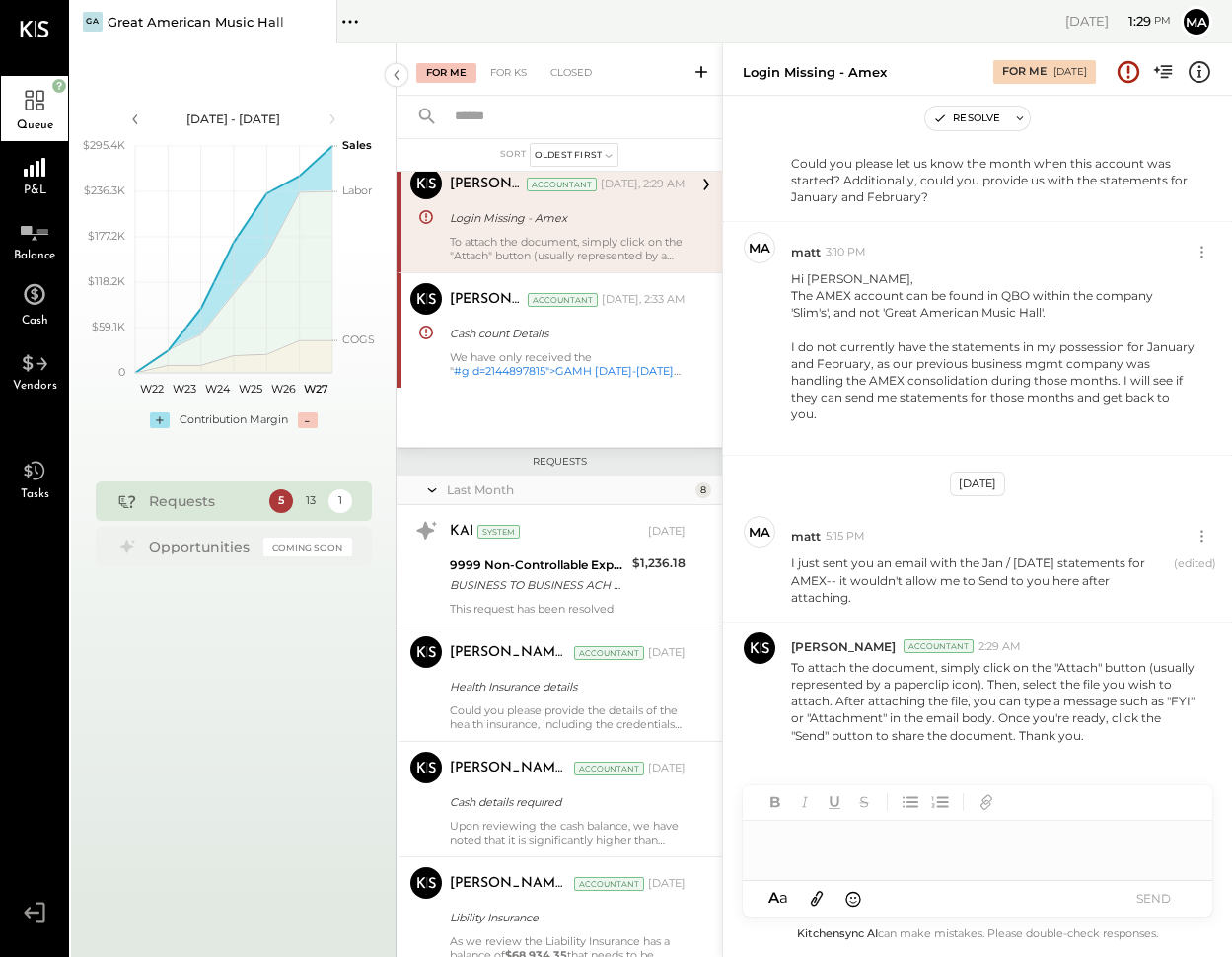 click at bounding box center (978, 850) 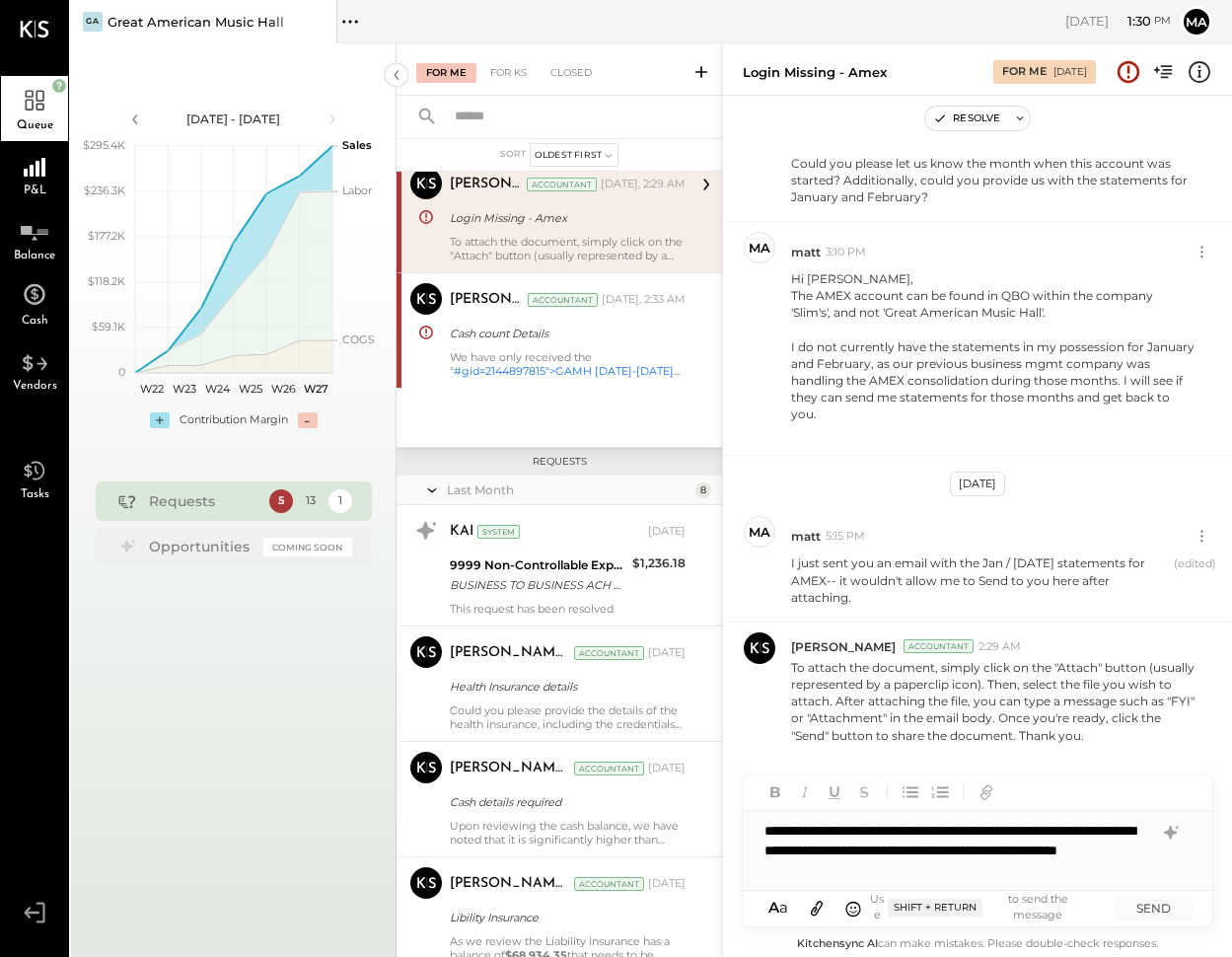 click on "**********" at bounding box center (978, 850) 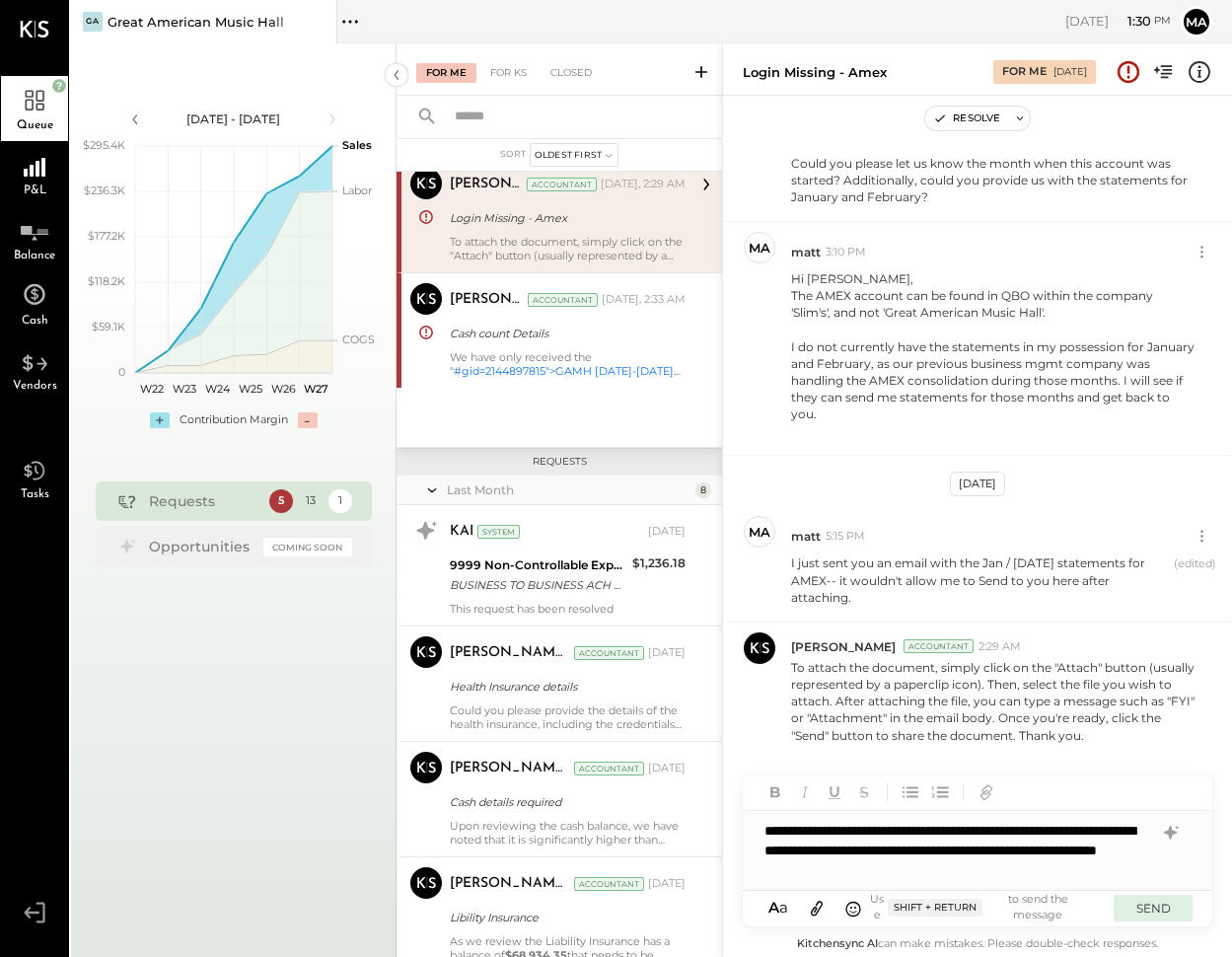 click on "SEND" at bounding box center (1153, 908) 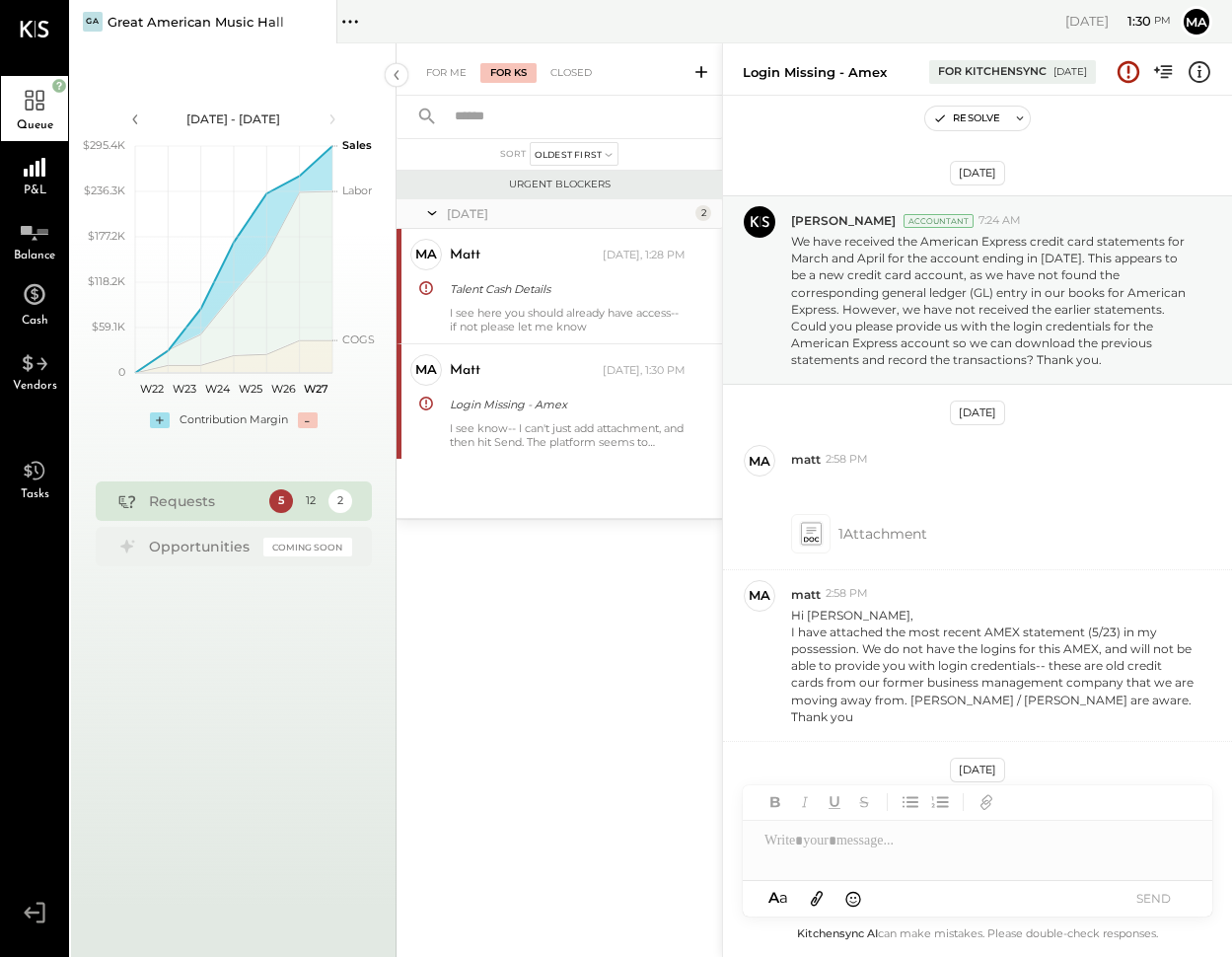 scroll, scrollTop: 0, scrollLeft: 0, axis: both 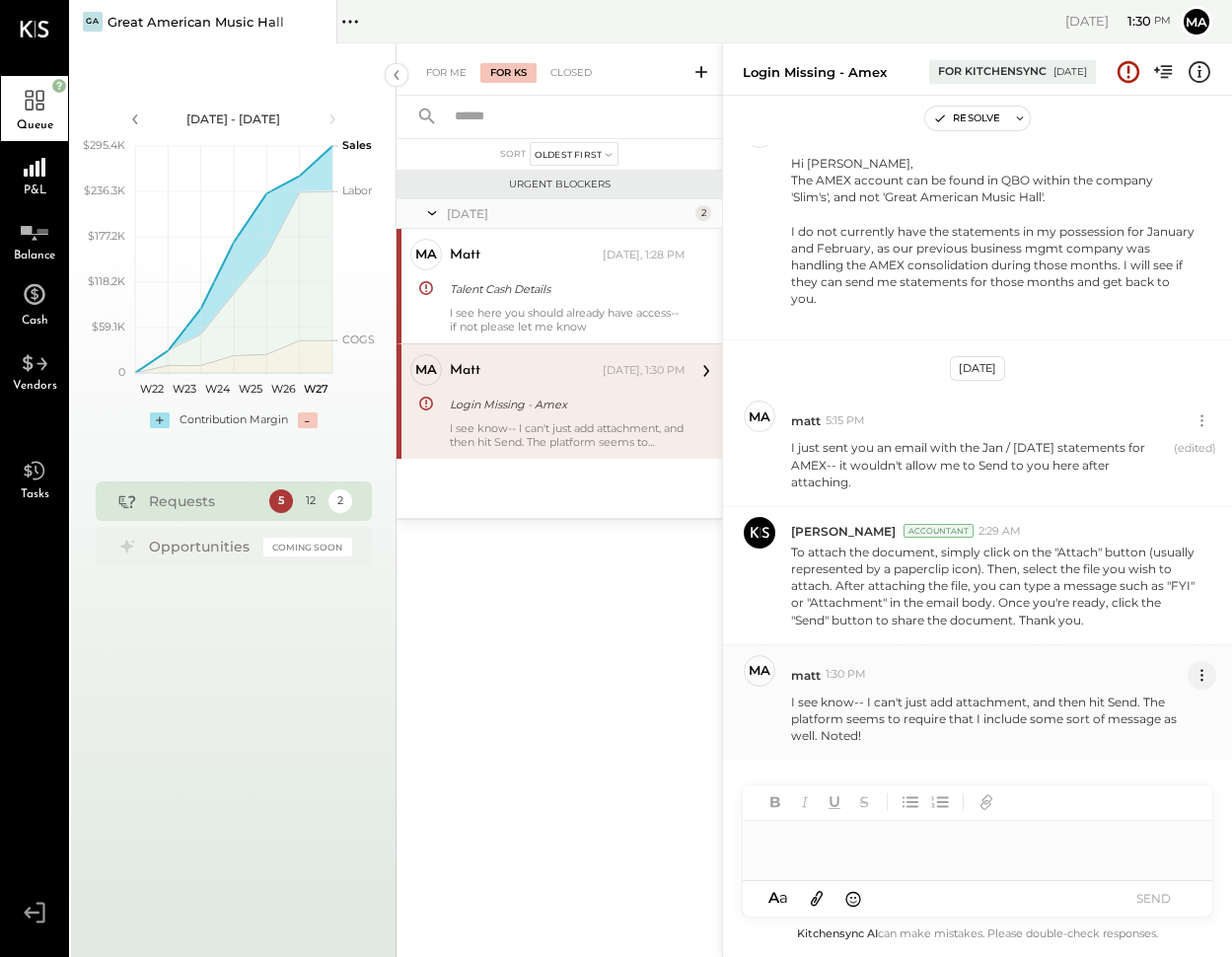 click 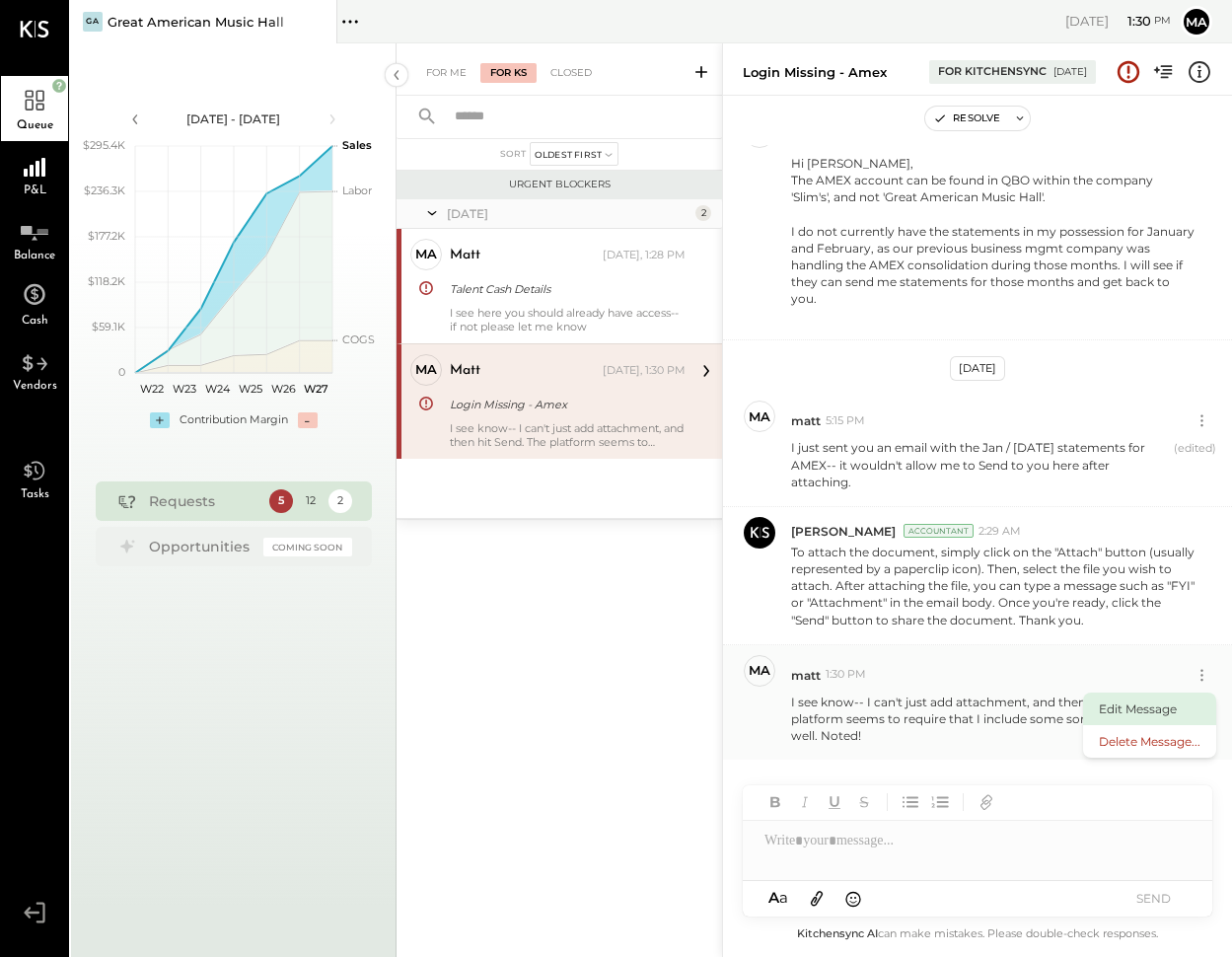 click on "Edit Message" at bounding box center [1149, 708] 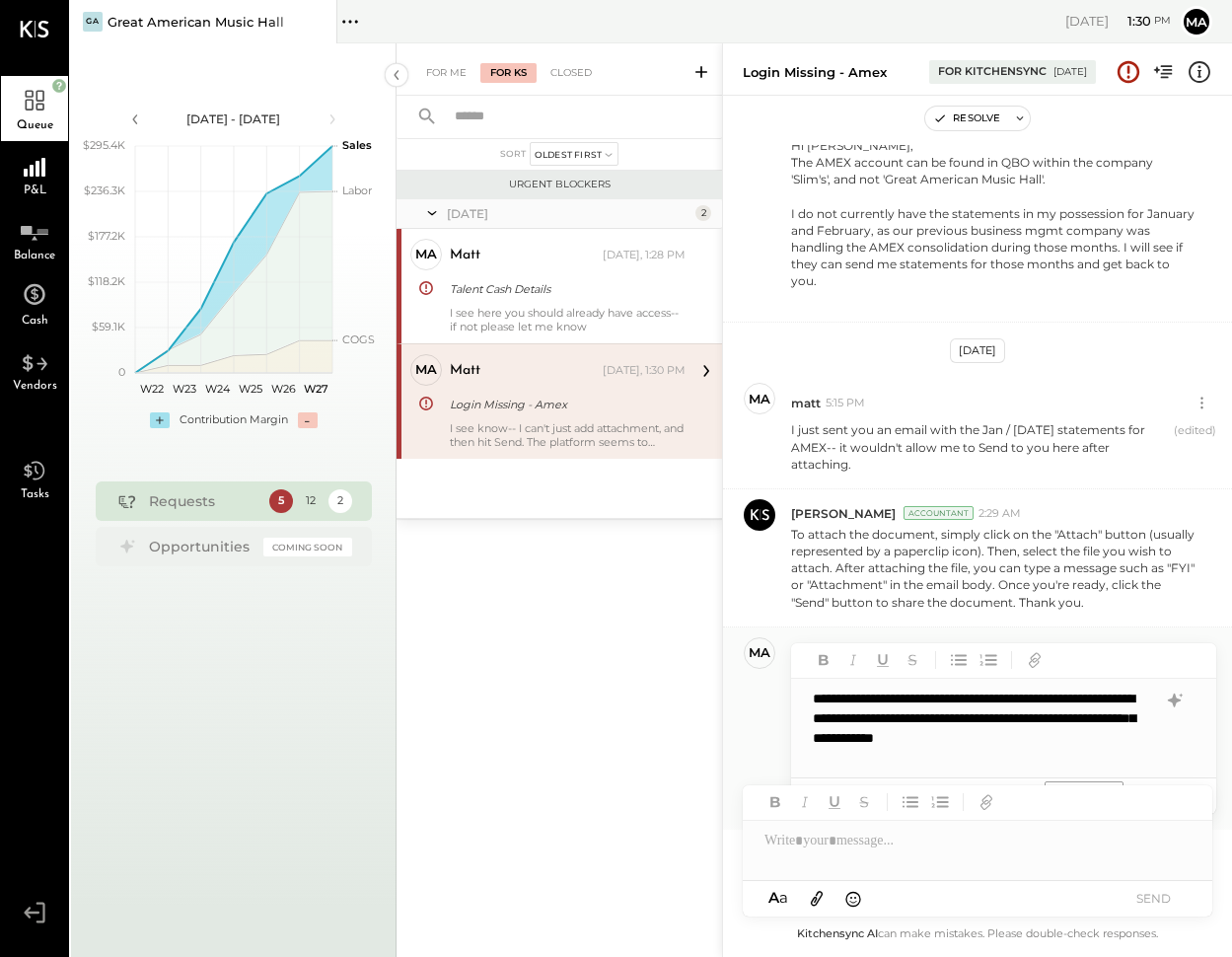 click on "**********" at bounding box center (996, 728) 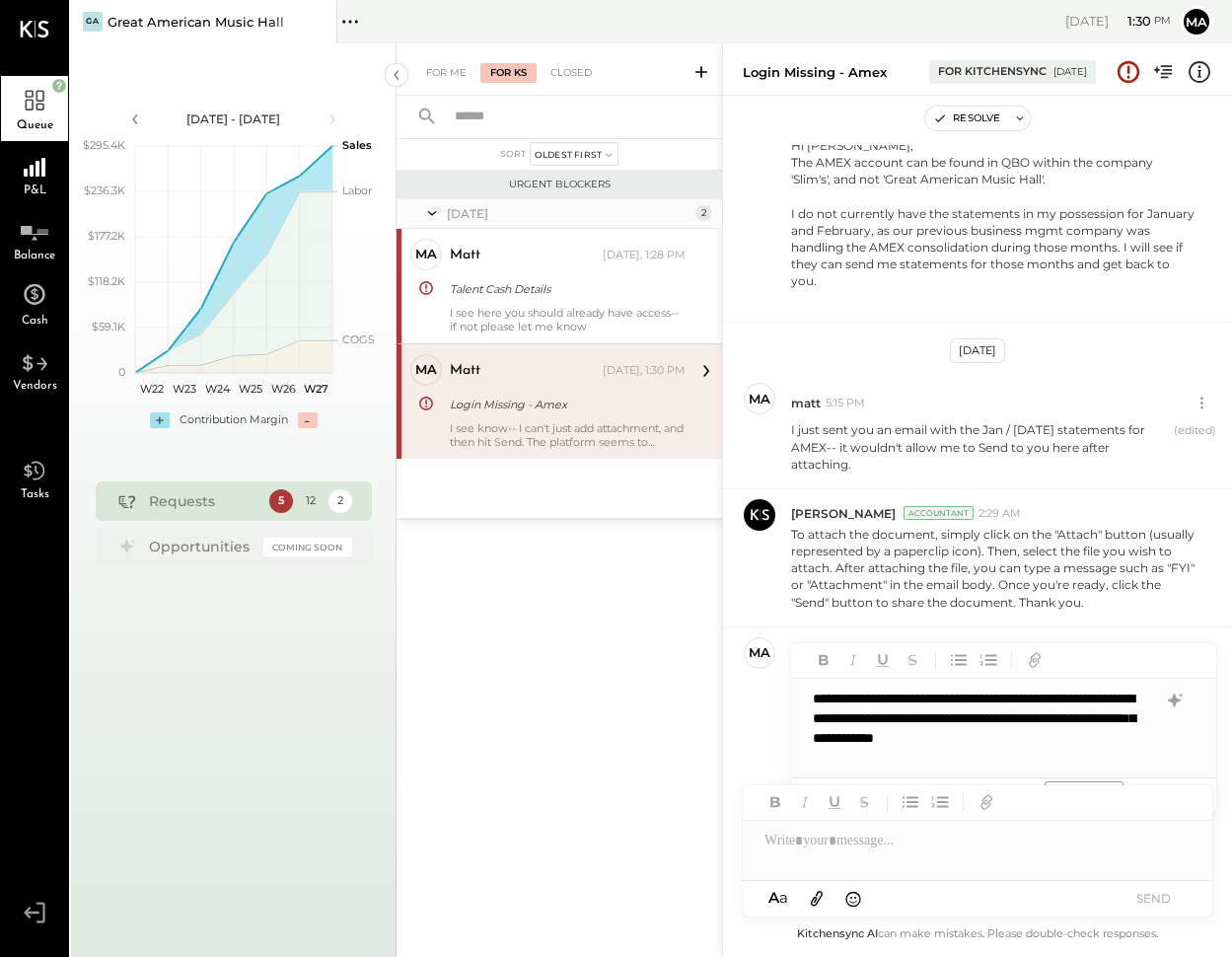 type 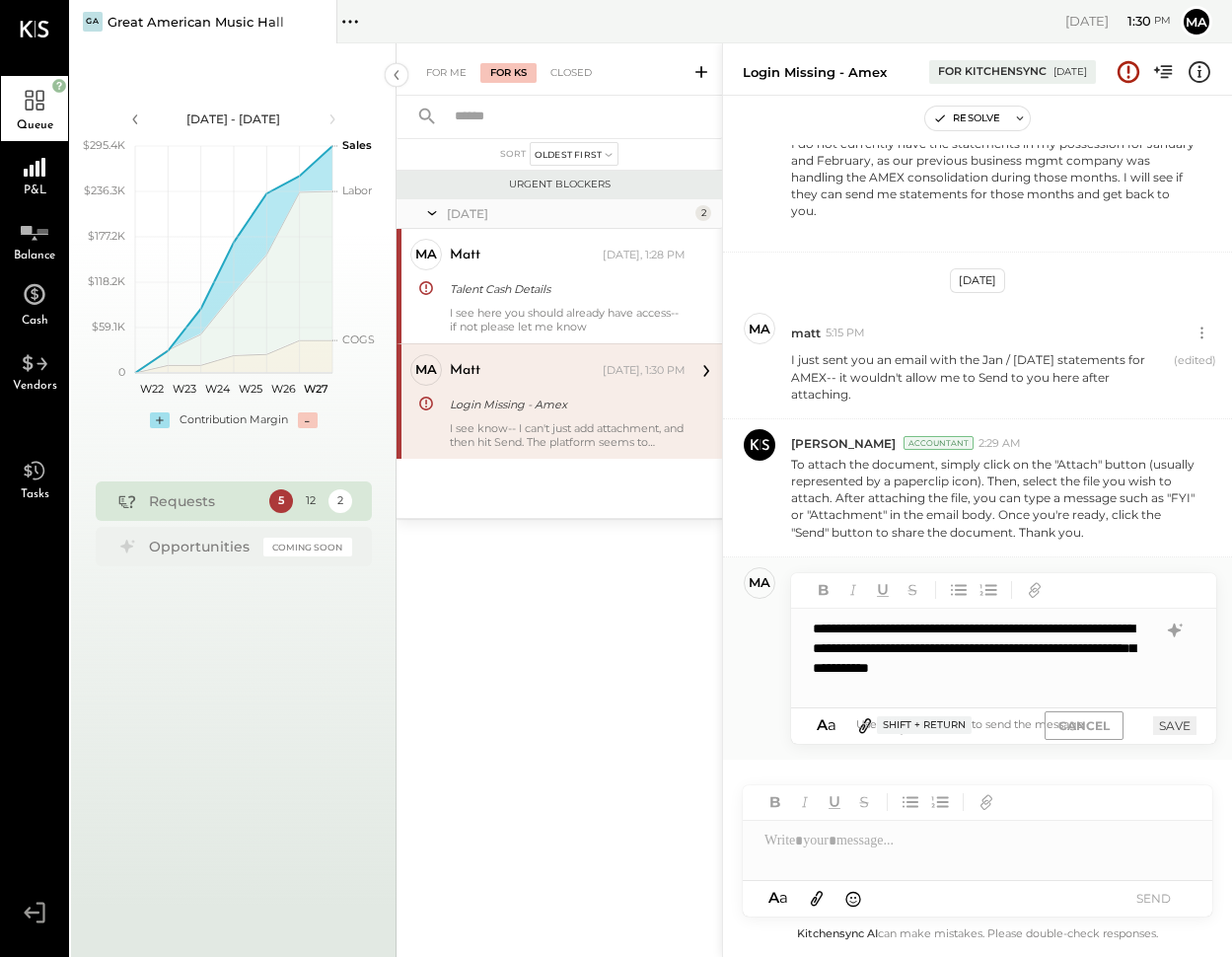 click on "SAVE" at bounding box center (1175, 725) 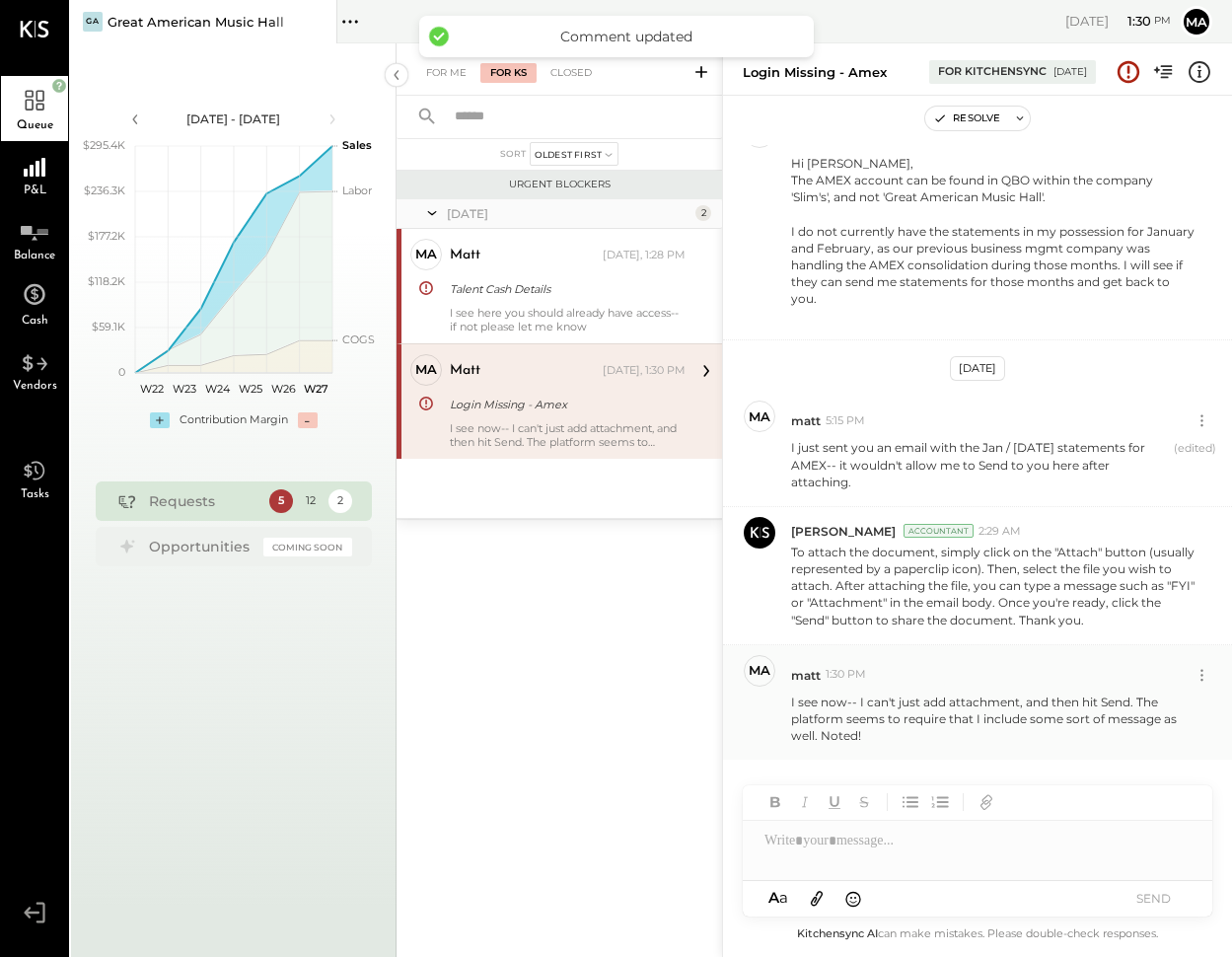 scroll, scrollTop: 892, scrollLeft: 0, axis: vertical 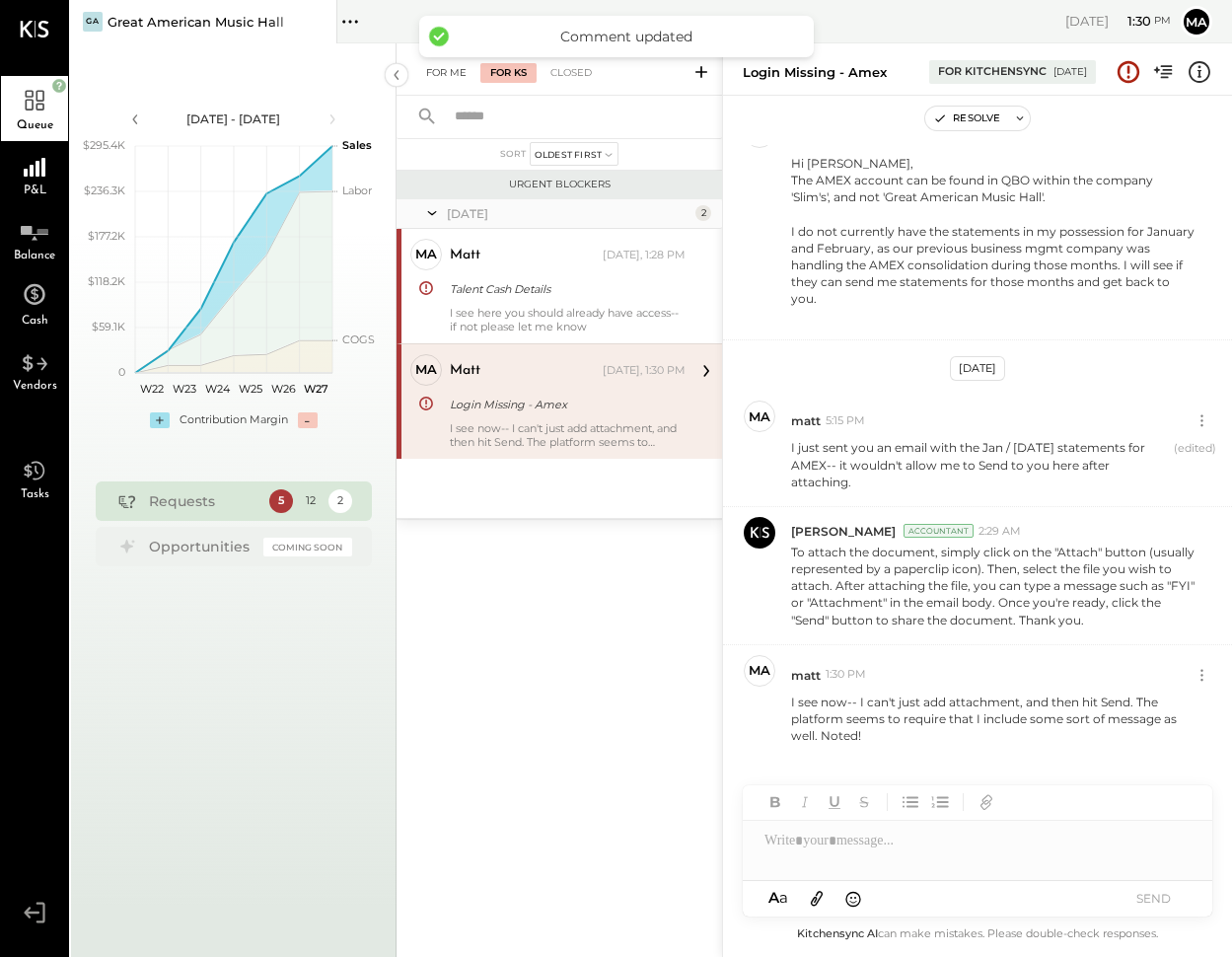 click on "For Me" at bounding box center [446, 73] 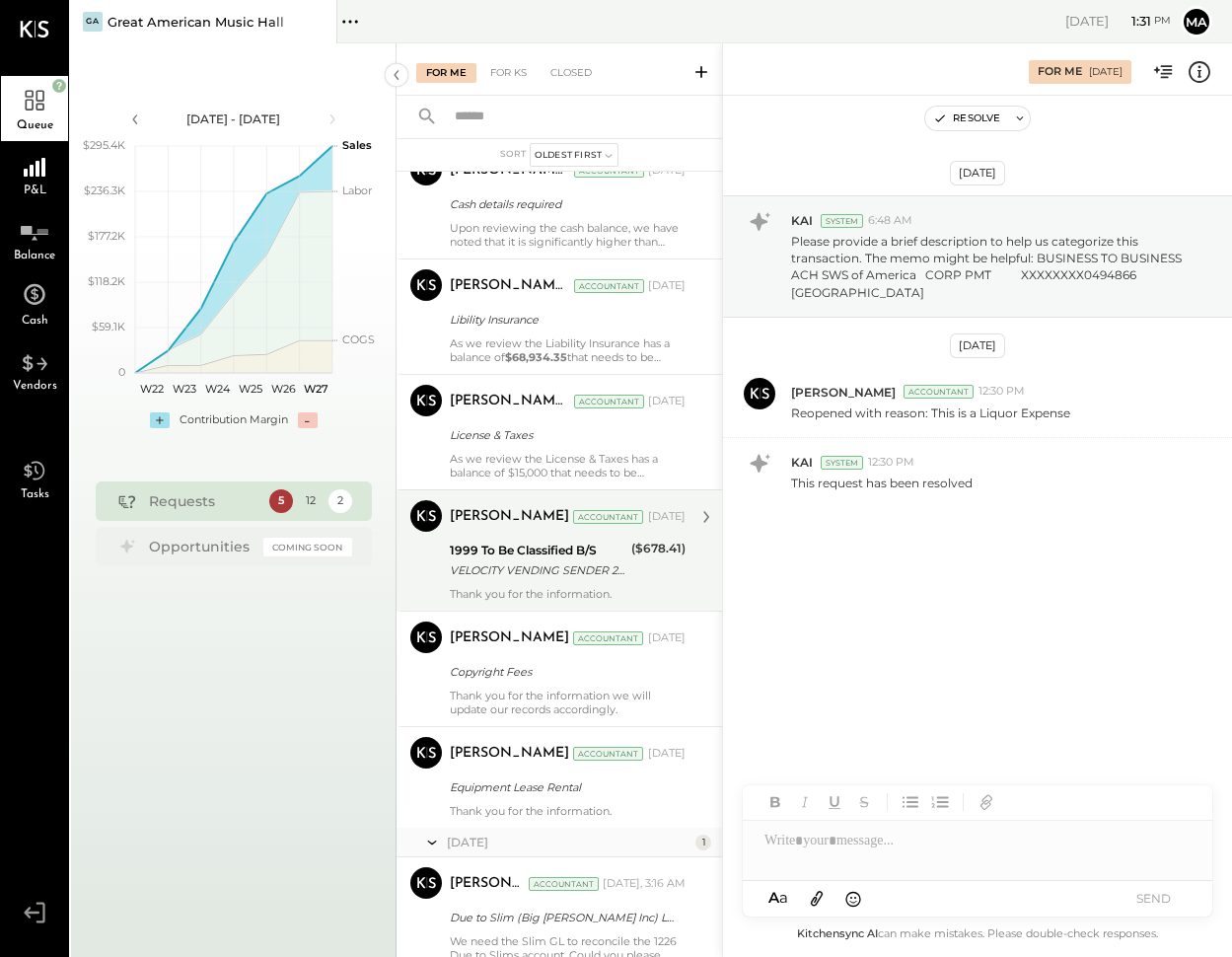 scroll, scrollTop: 885, scrollLeft: 0, axis: vertical 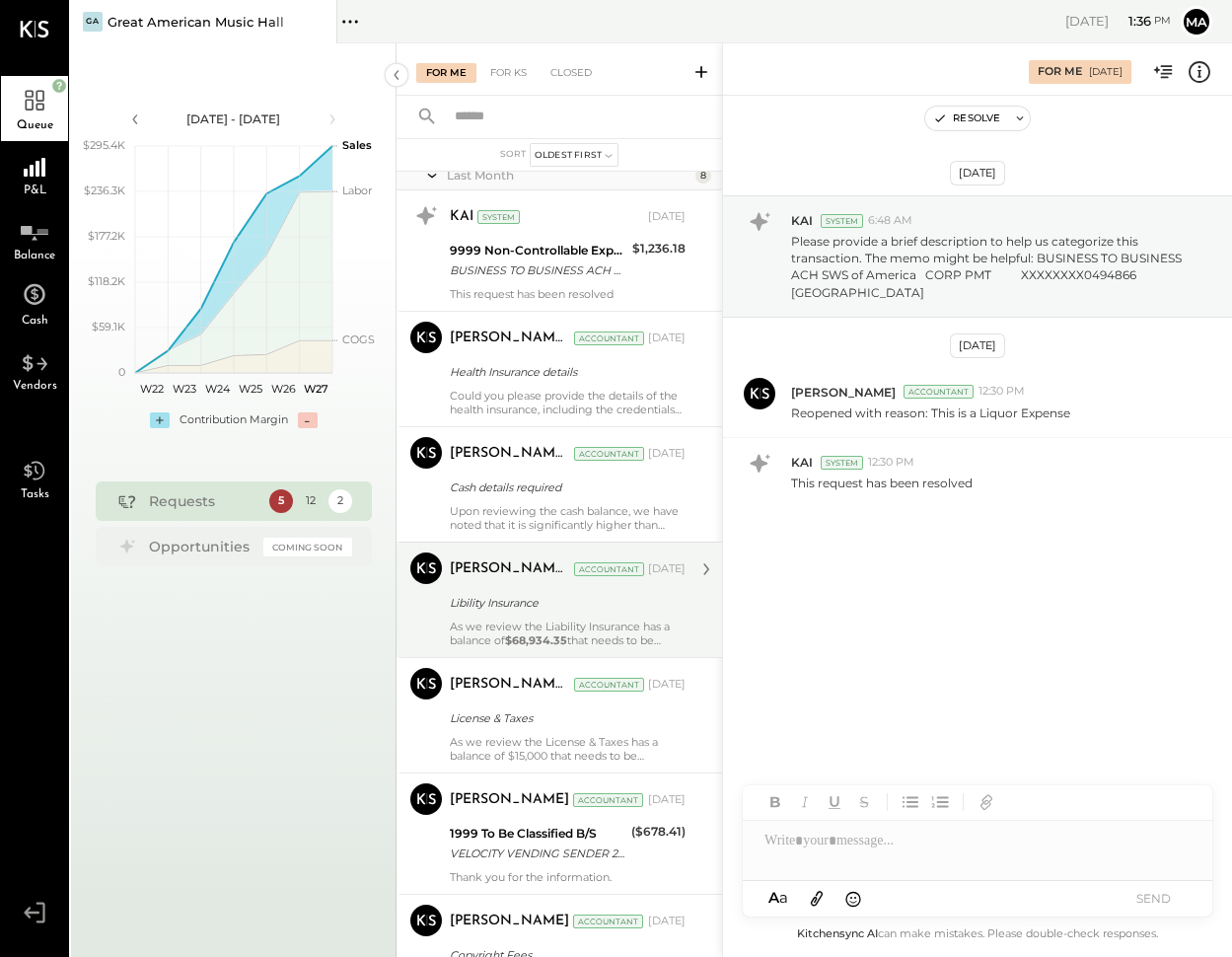 click on "As we review the Liability Insurance has a balance of  $68,934.35  that needs to be amortized over each period. Please provide the details for the Liability Insurance so that we can make the necessary entries." at bounding box center (567, 633) 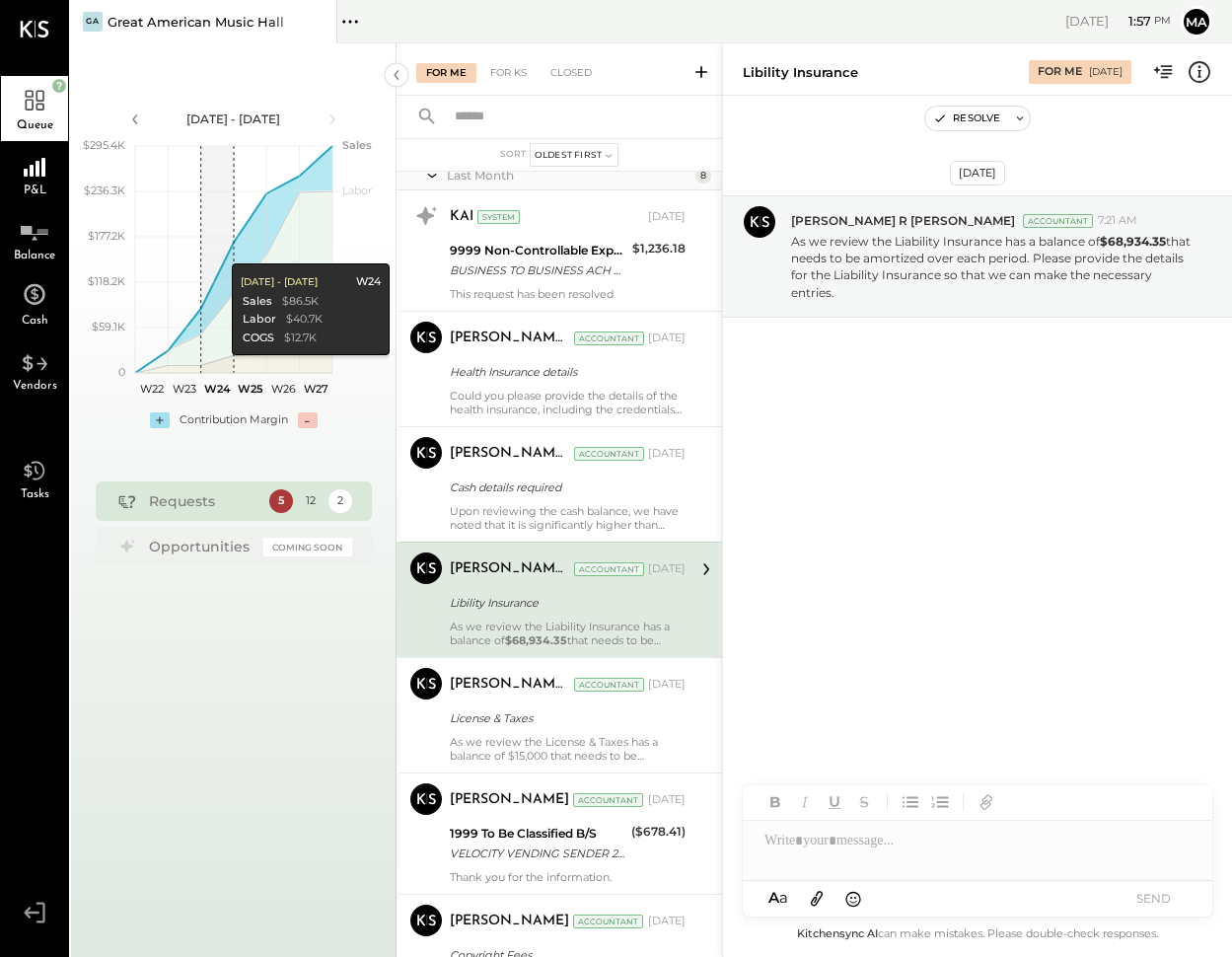 click on "5" at bounding box center [281, 501] 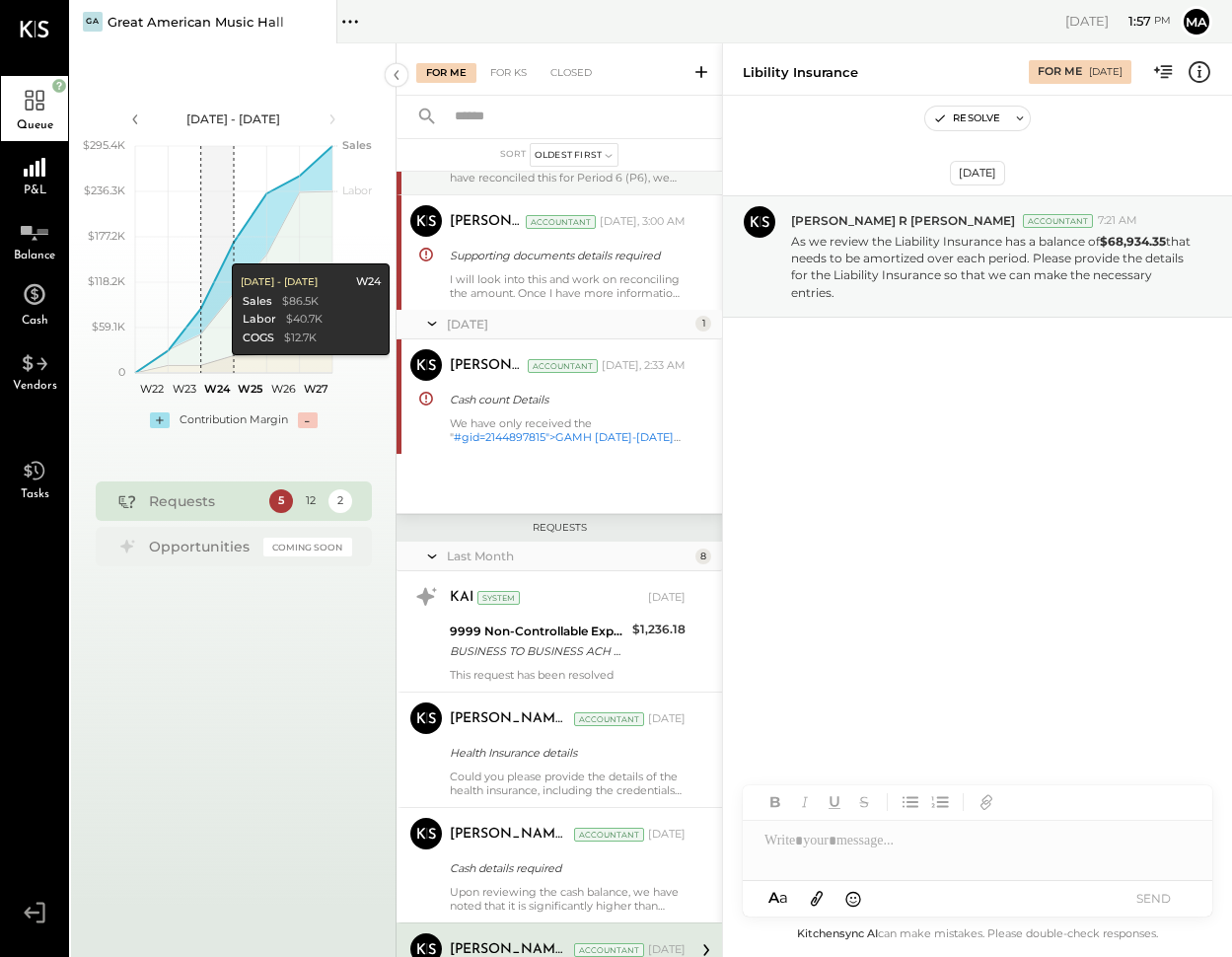 scroll, scrollTop: 0, scrollLeft: 0, axis: both 